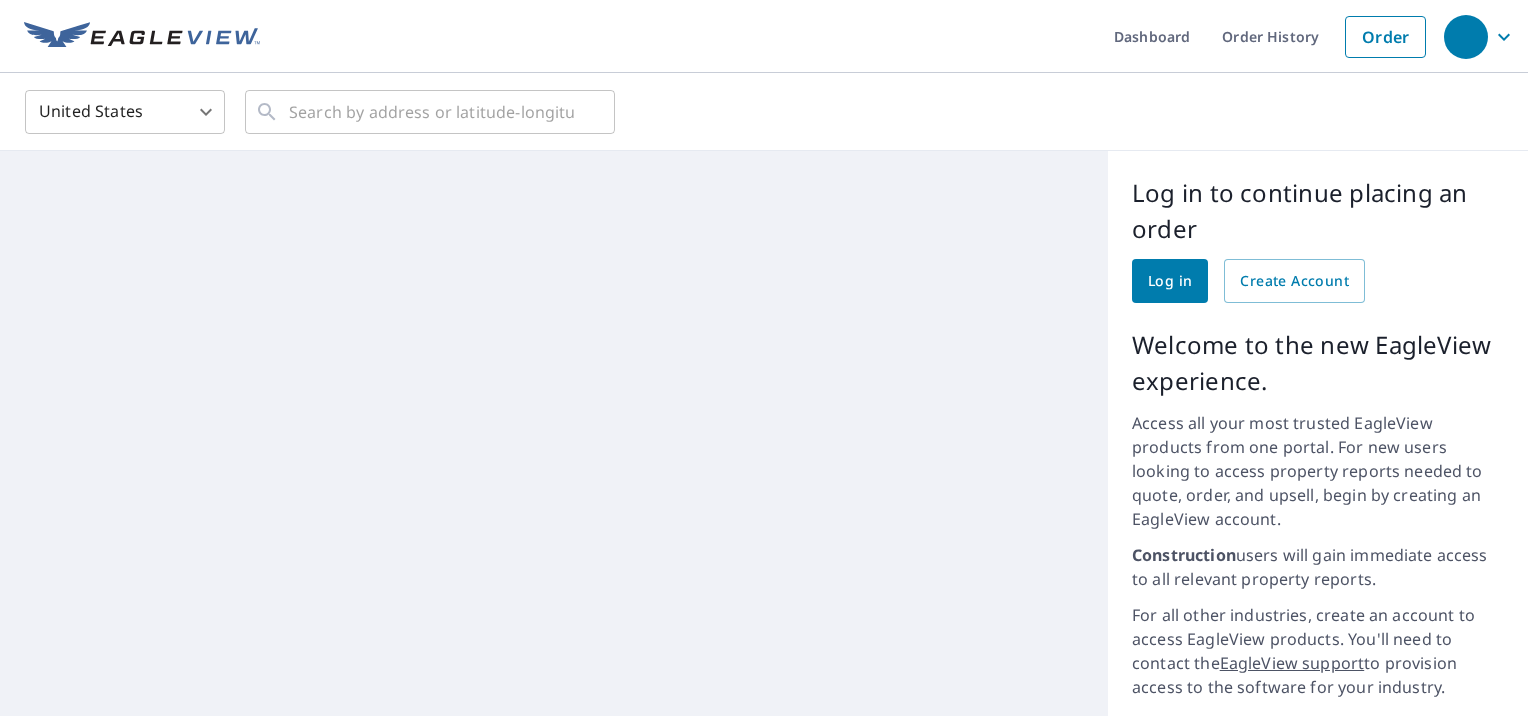 scroll, scrollTop: 0, scrollLeft: 0, axis: both 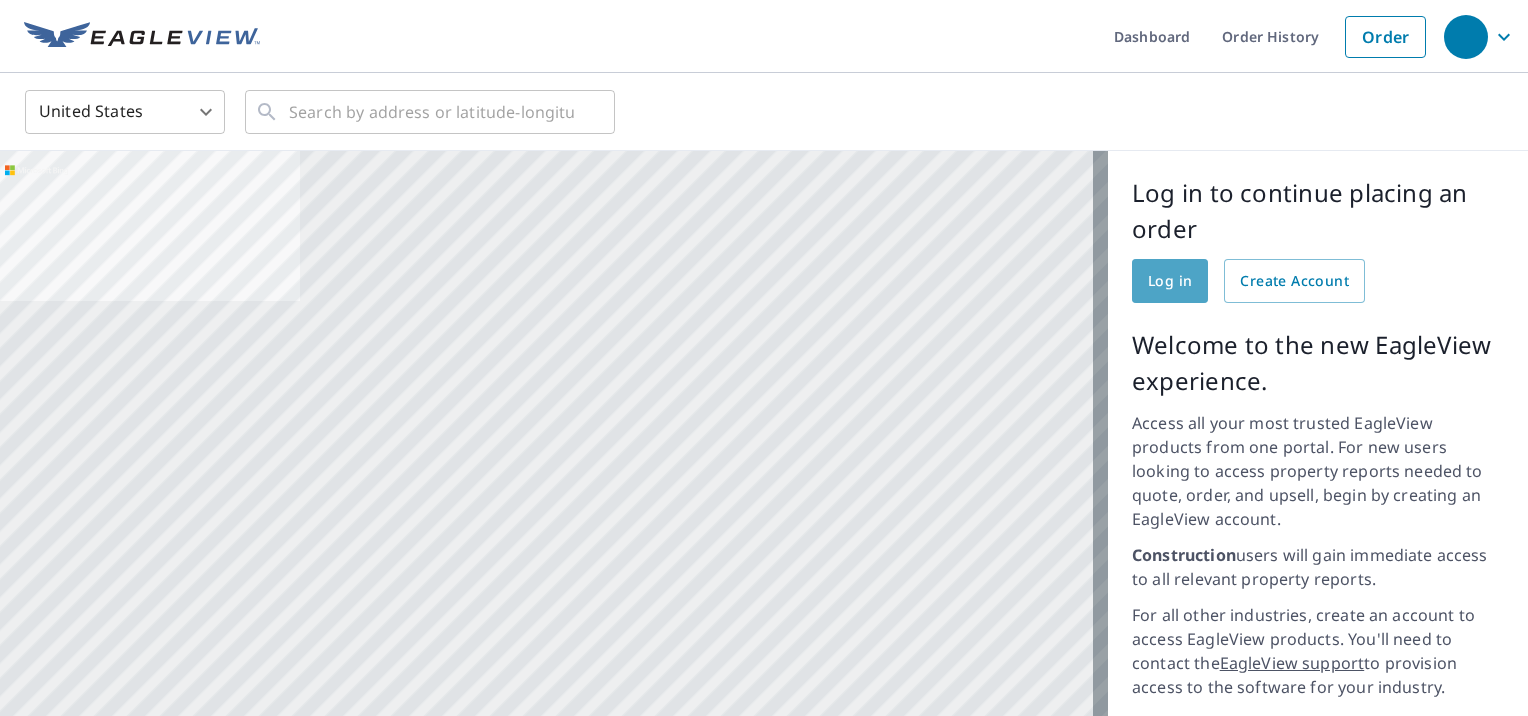 click on "Log in" at bounding box center [1170, 281] 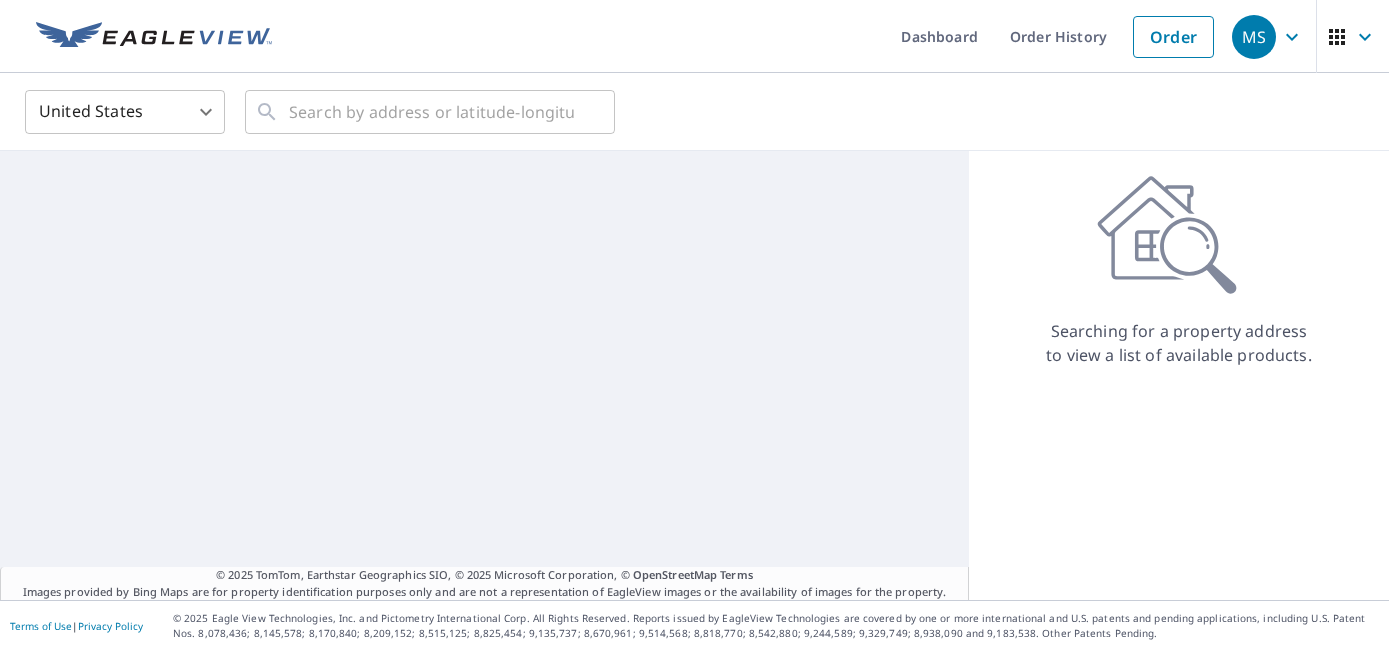scroll, scrollTop: 0, scrollLeft: 0, axis: both 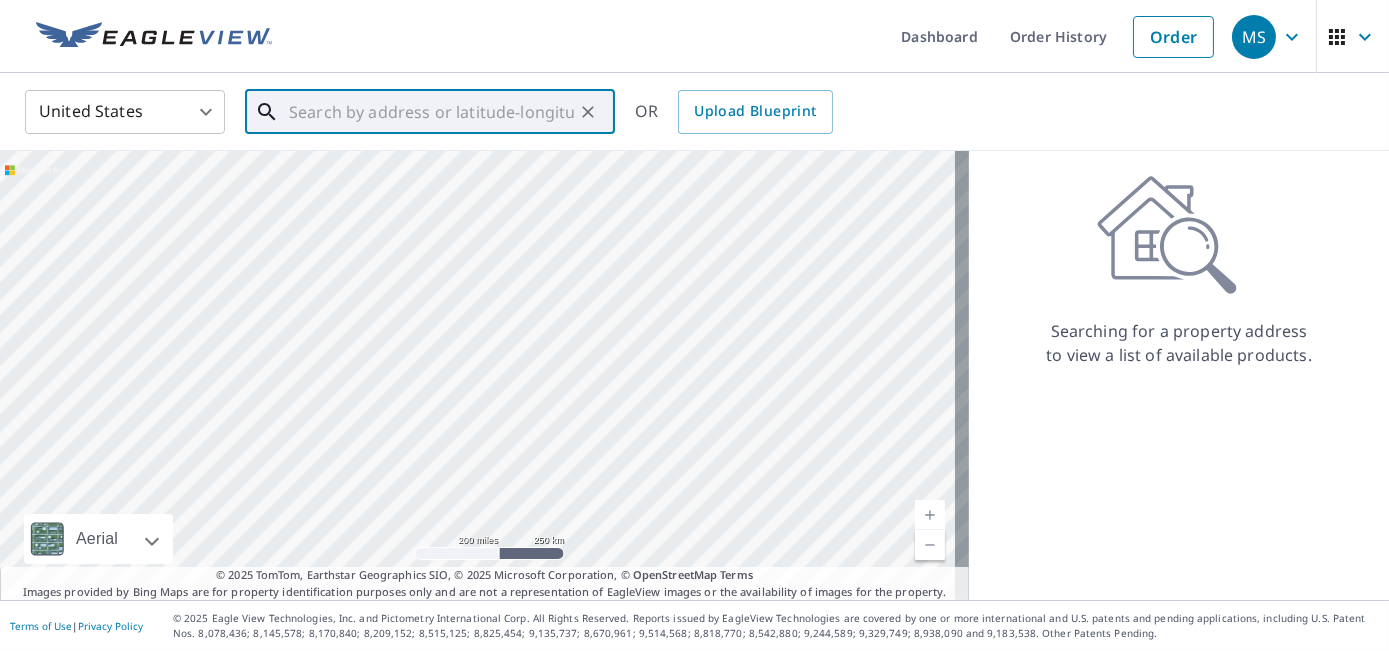 click at bounding box center [431, 112] 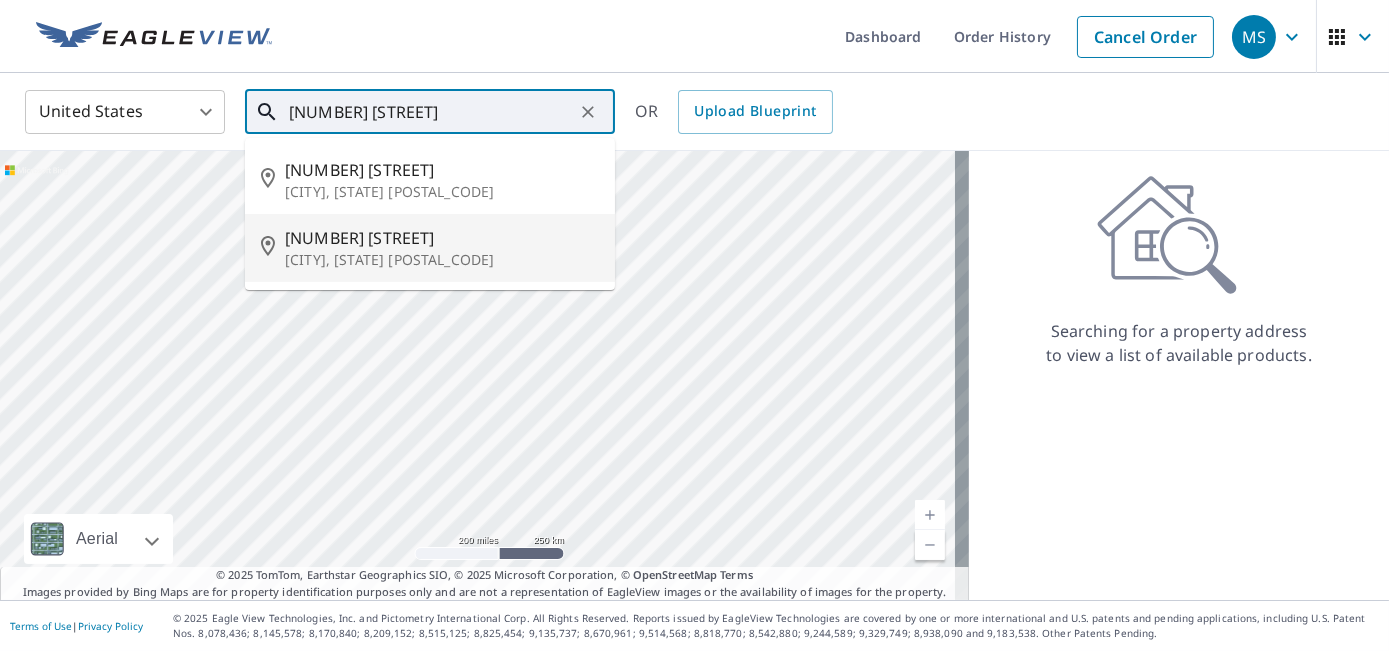 click on "[NUMBER] [STREET]" at bounding box center [442, 238] 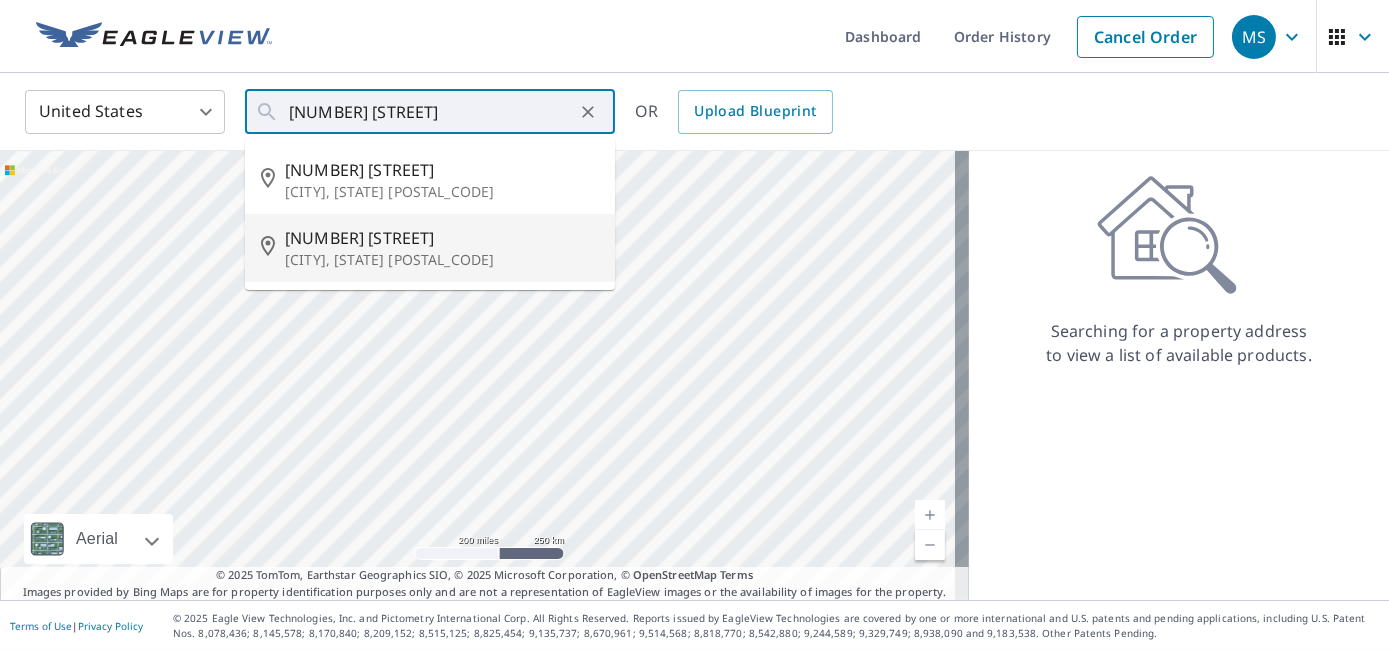 type on "[NUMBER] [STREET] [CITY] [STATE] [POSTAL_CODE]" 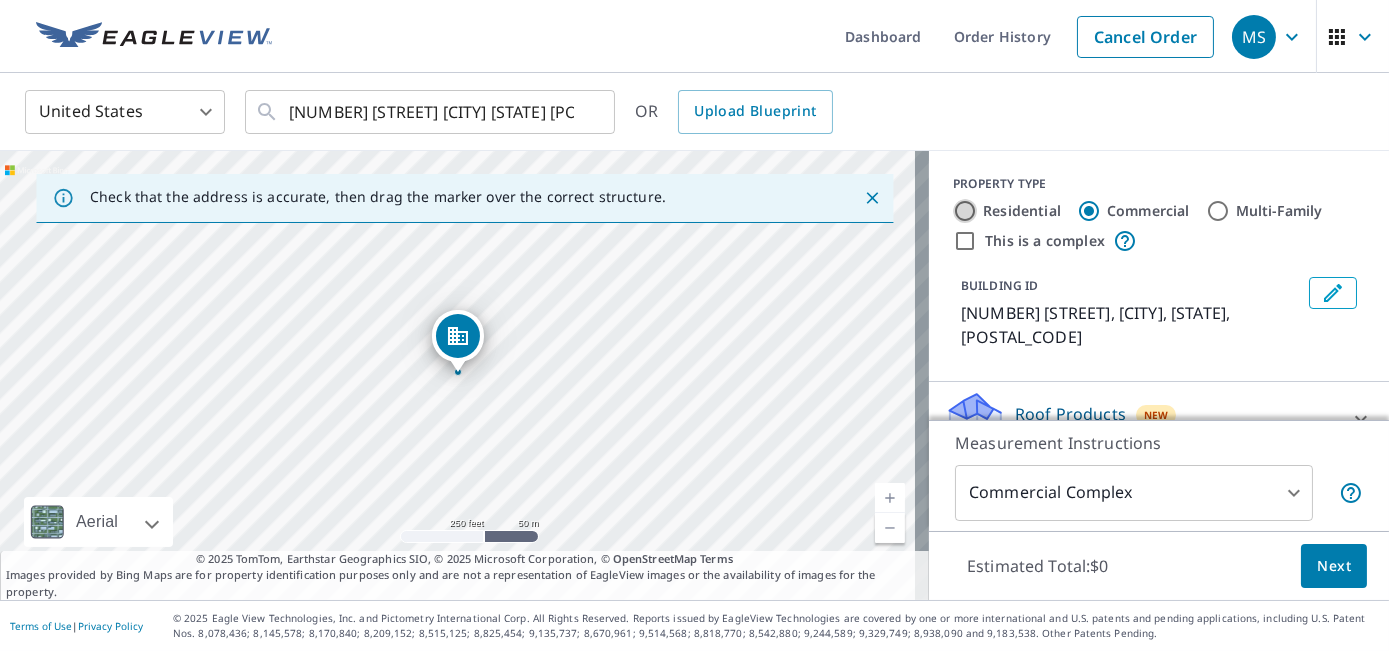 click on "Residential" at bounding box center (965, 211) 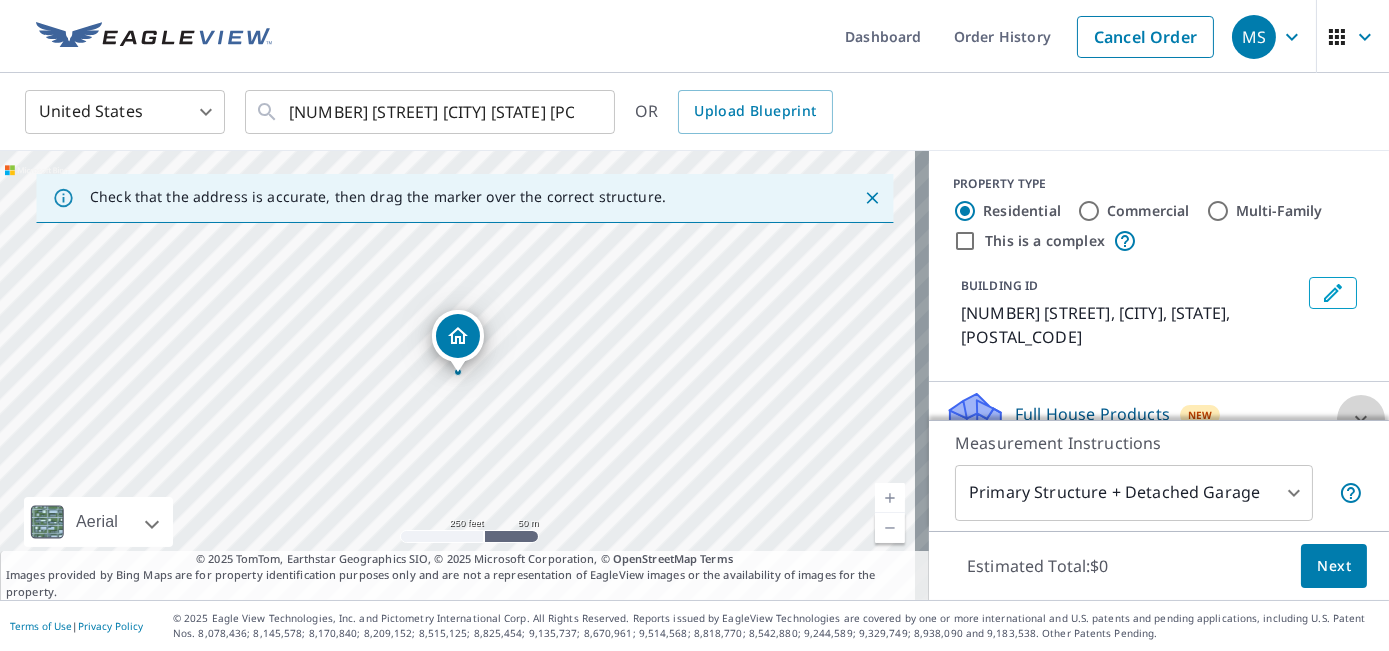 click 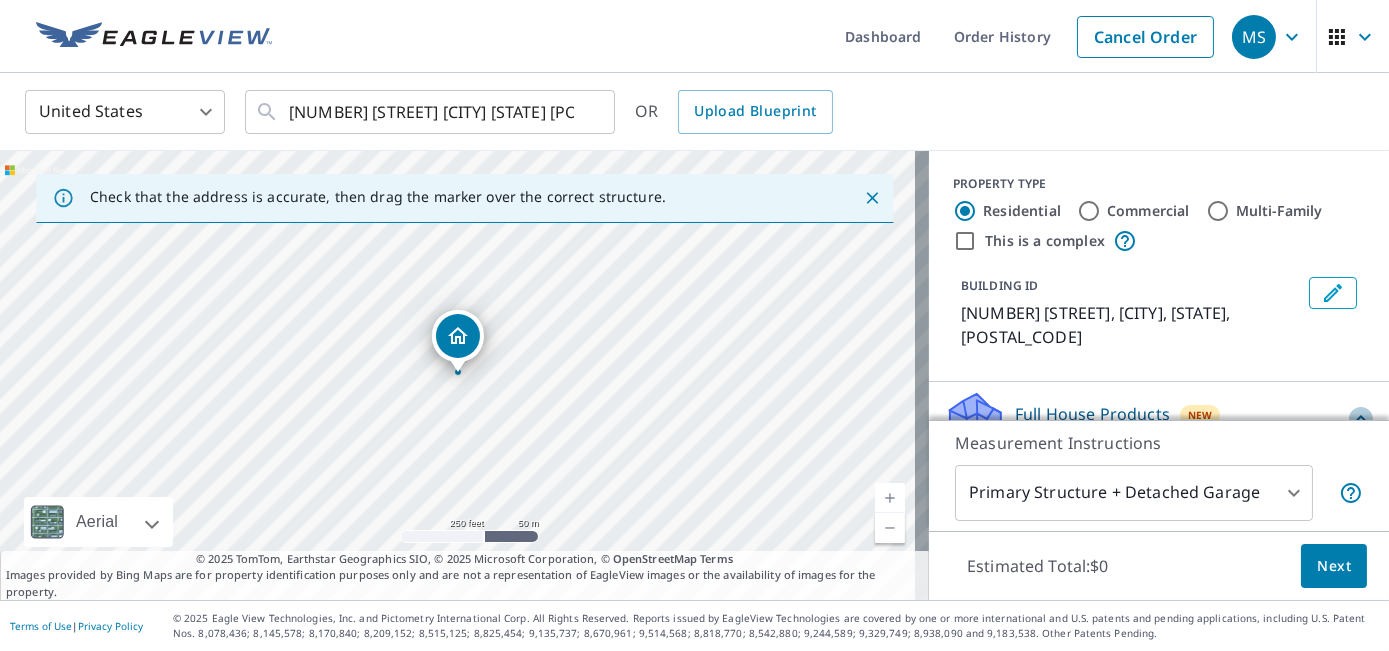 click 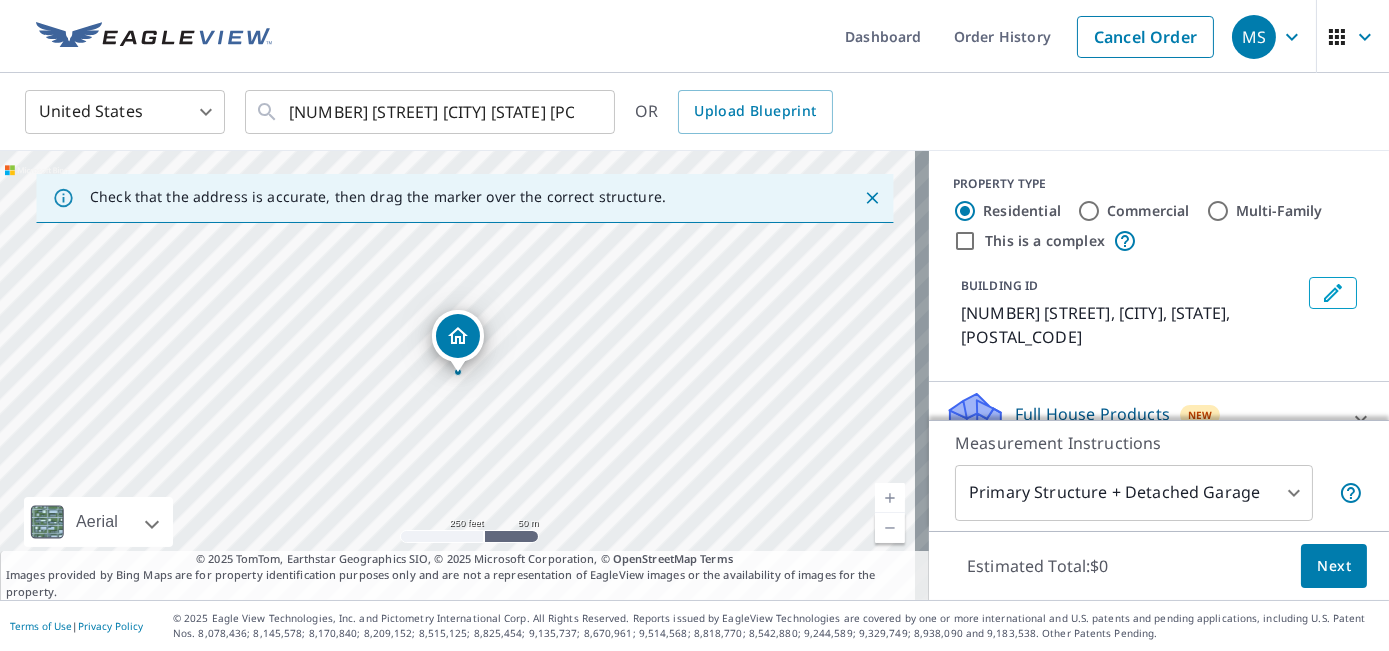 click on "Full House Products" at bounding box center (1092, 414) 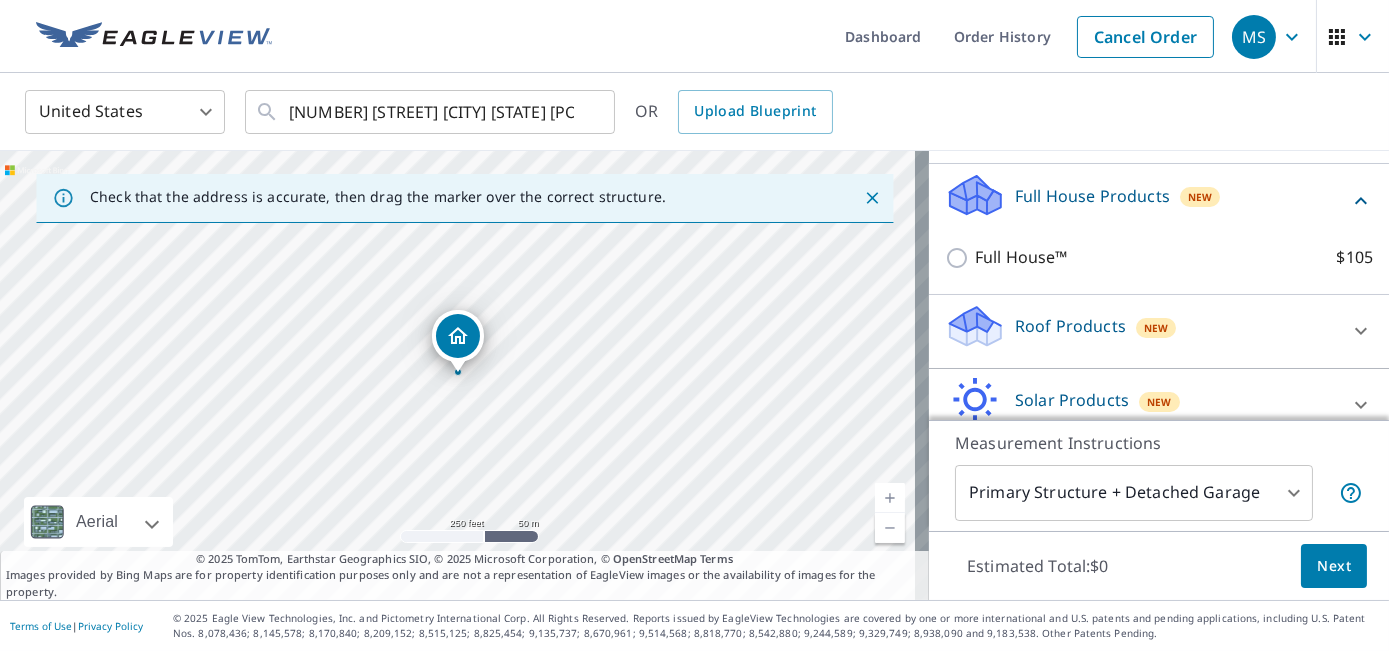 scroll, scrollTop: 289, scrollLeft: 0, axis: vertical 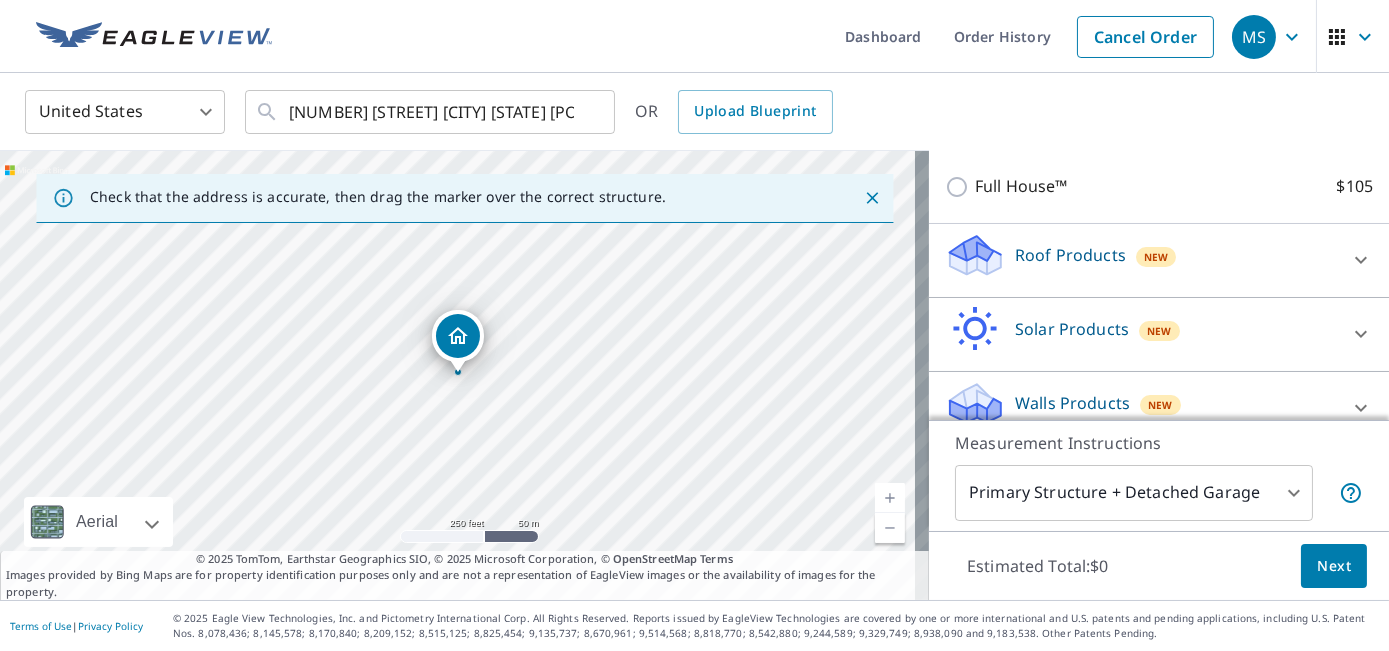 click on "Roof Products" at bounding box center (1070, 255) 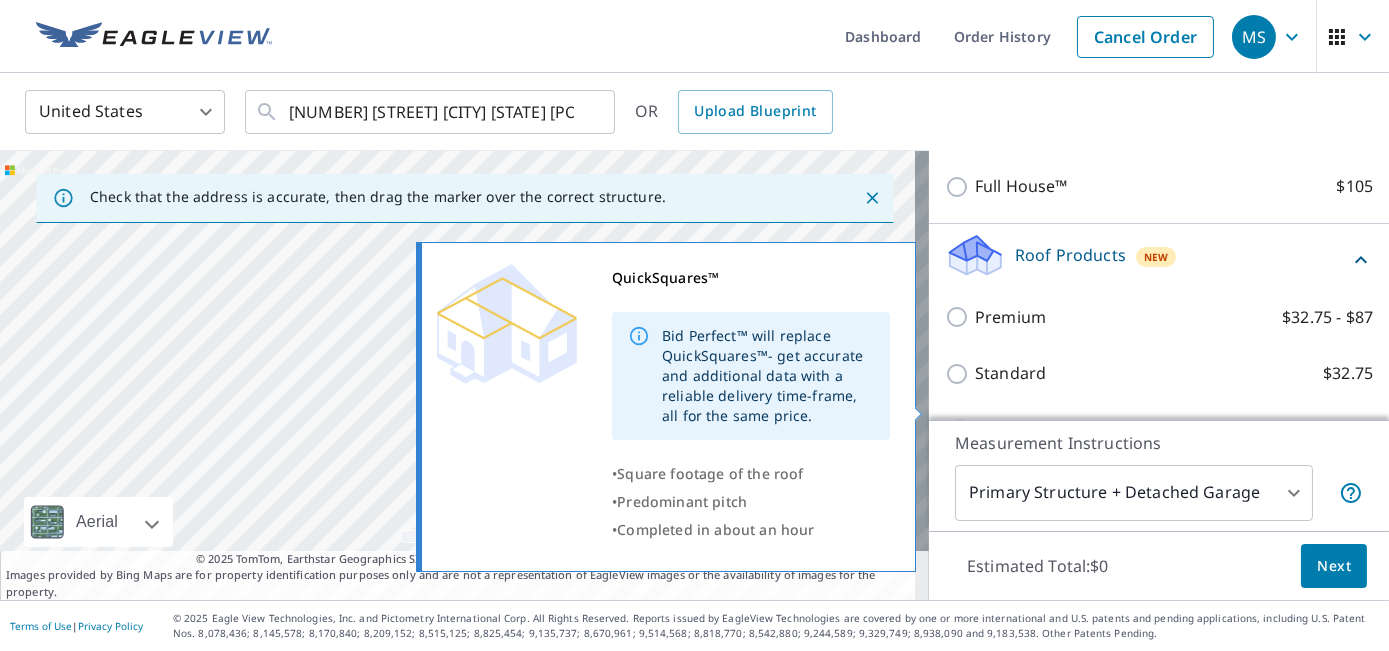 click on "QuickSquares™ $18" at bounding box center (960, 431) 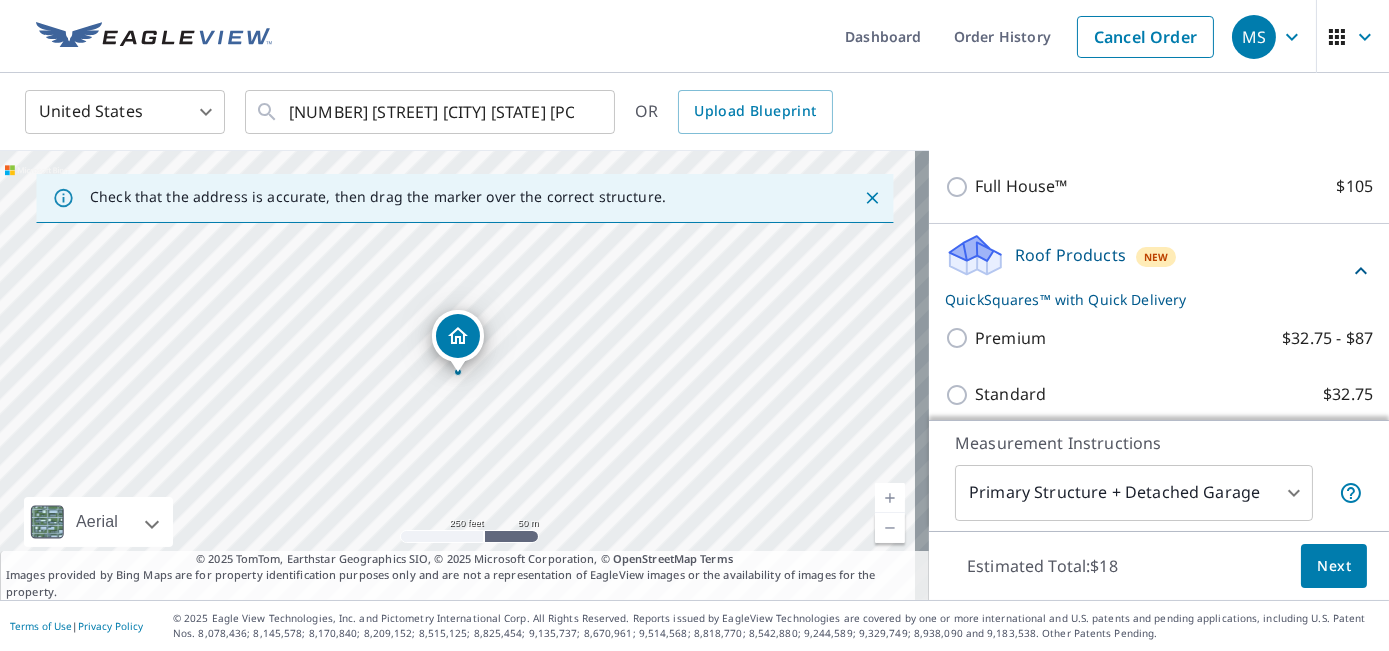 drag, startPoint x: 942, startPoint y: 405, endPoint x: 1232, endPoint y: 568, distance: 332.6695 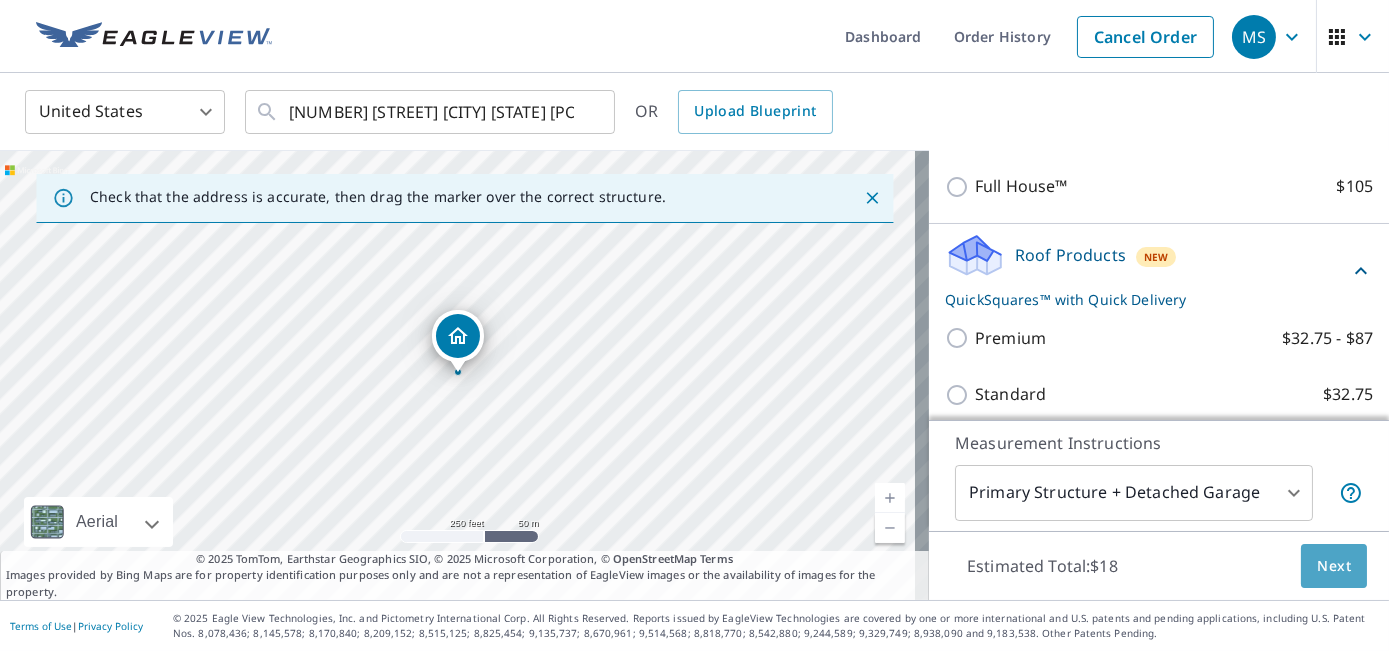 click on "Next" at bounding box center (1334, 566) 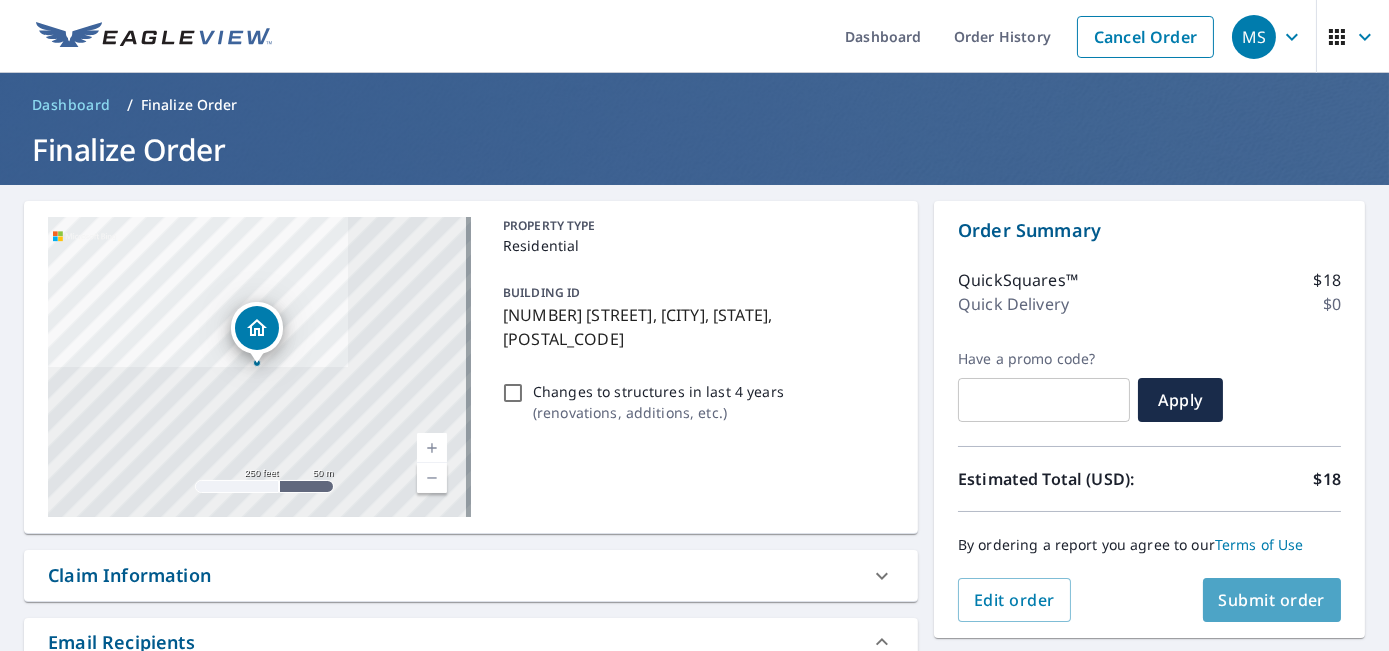 click on "Submit order" at bounding box center (1272, 600) 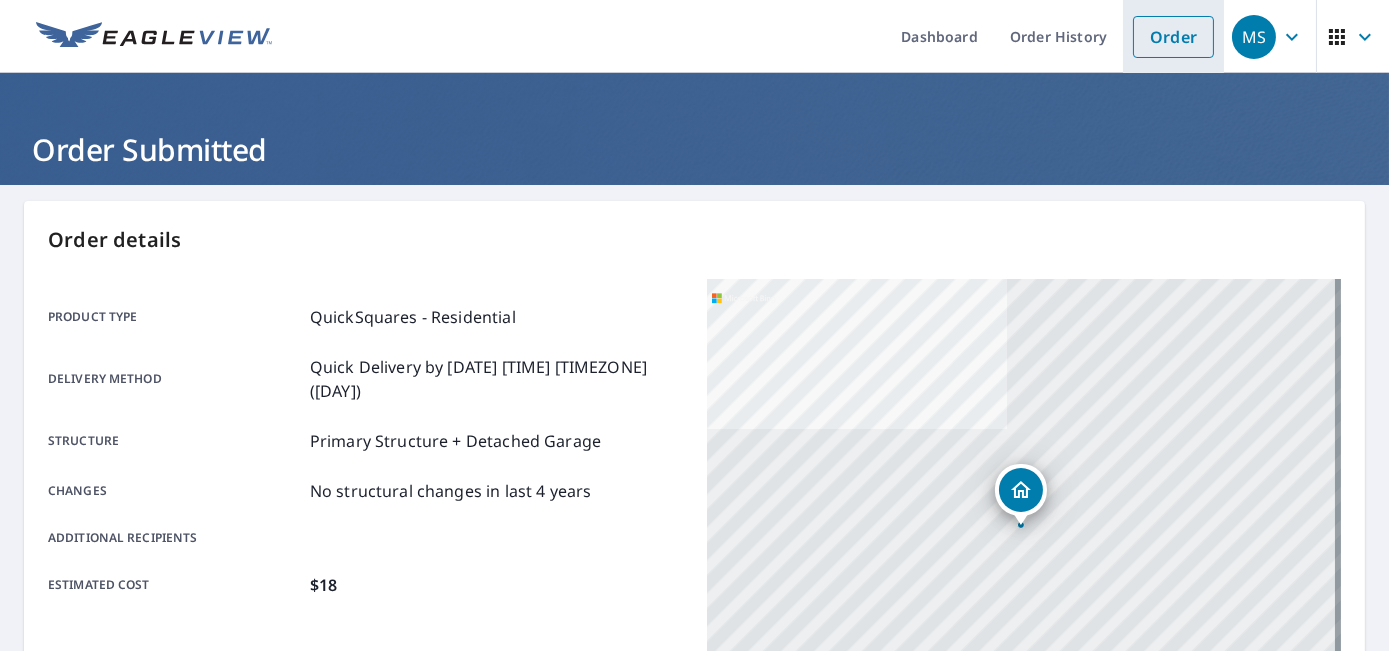 click on "Order" at bounding box center [1173, 37] 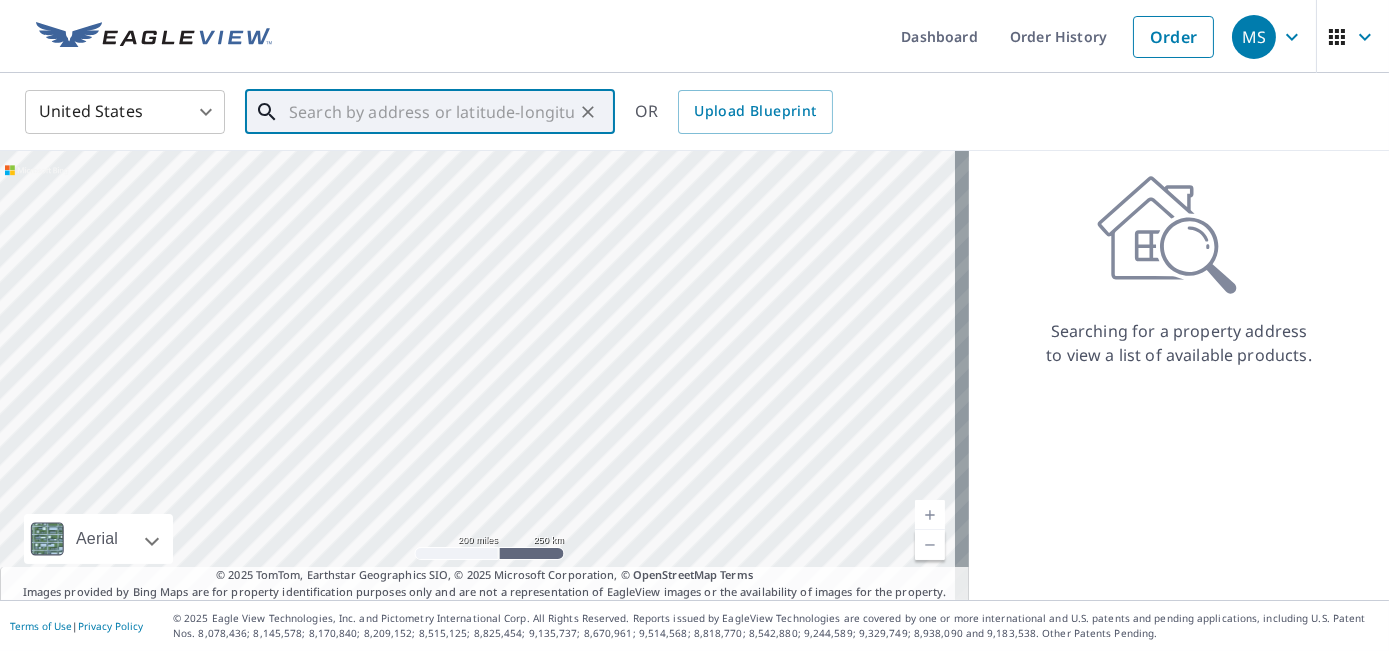 click at bounding box center [431, 112] 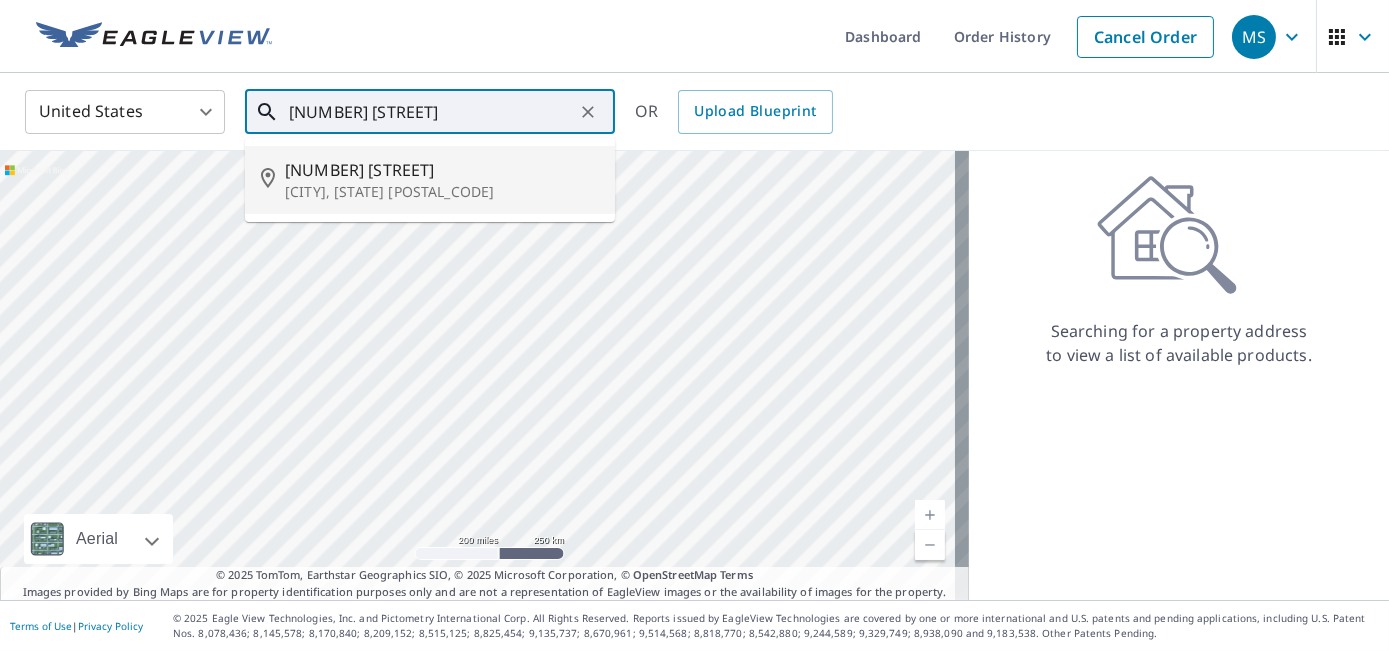 click on "[NUMBER] [STREET]" at bounding box center (442, 170) 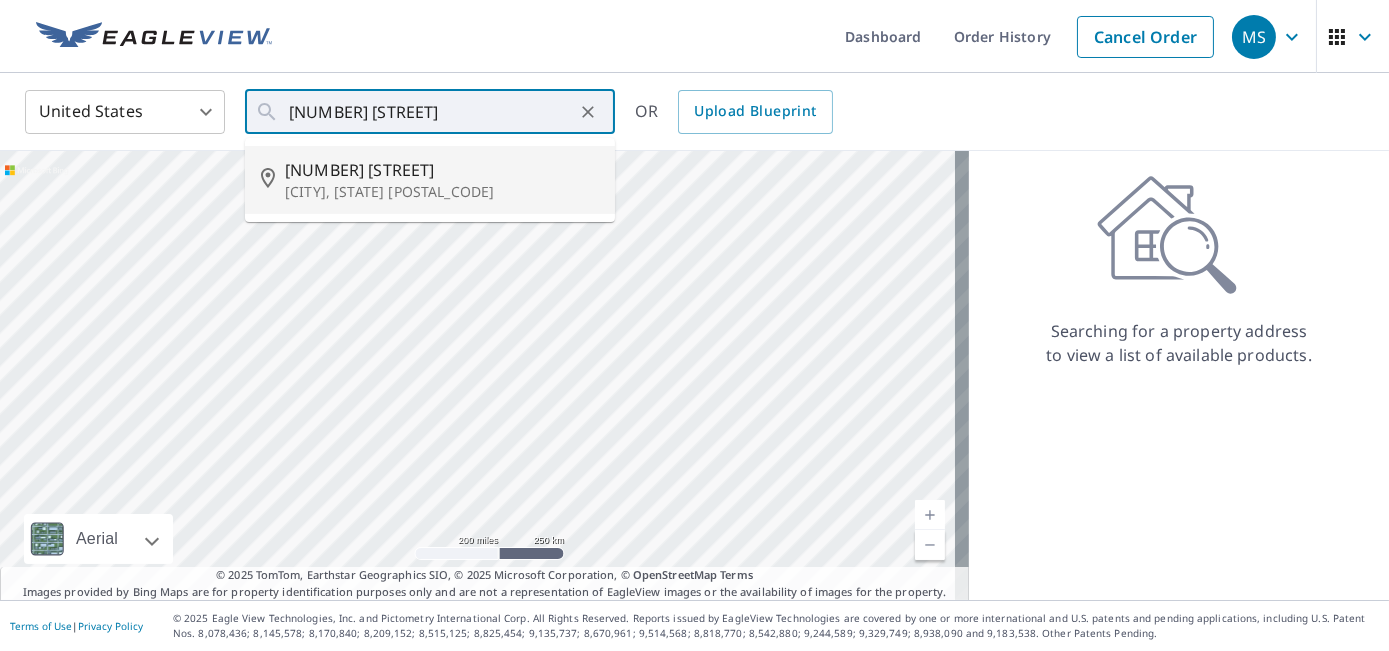 type on "[NUMBER] [STREET] [CITY], [STATE] [POSTAL_CODE]" 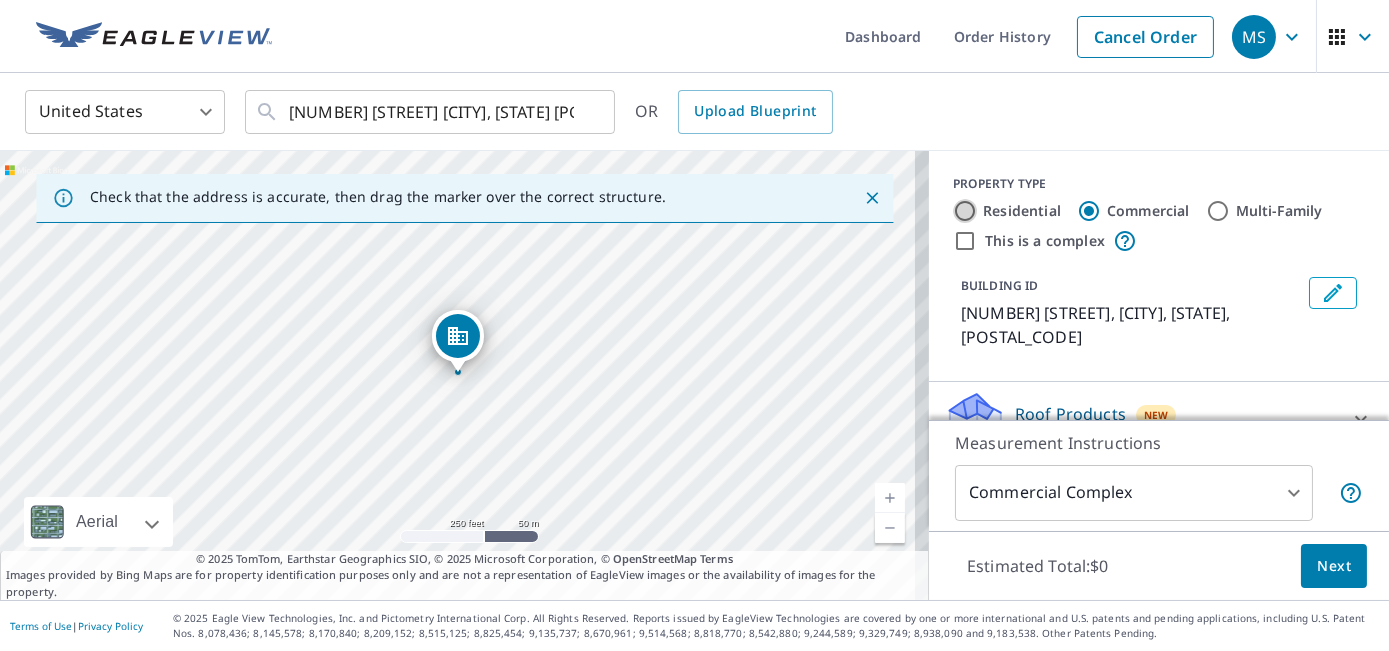click on "Residential" at bounding box center (965, 211) 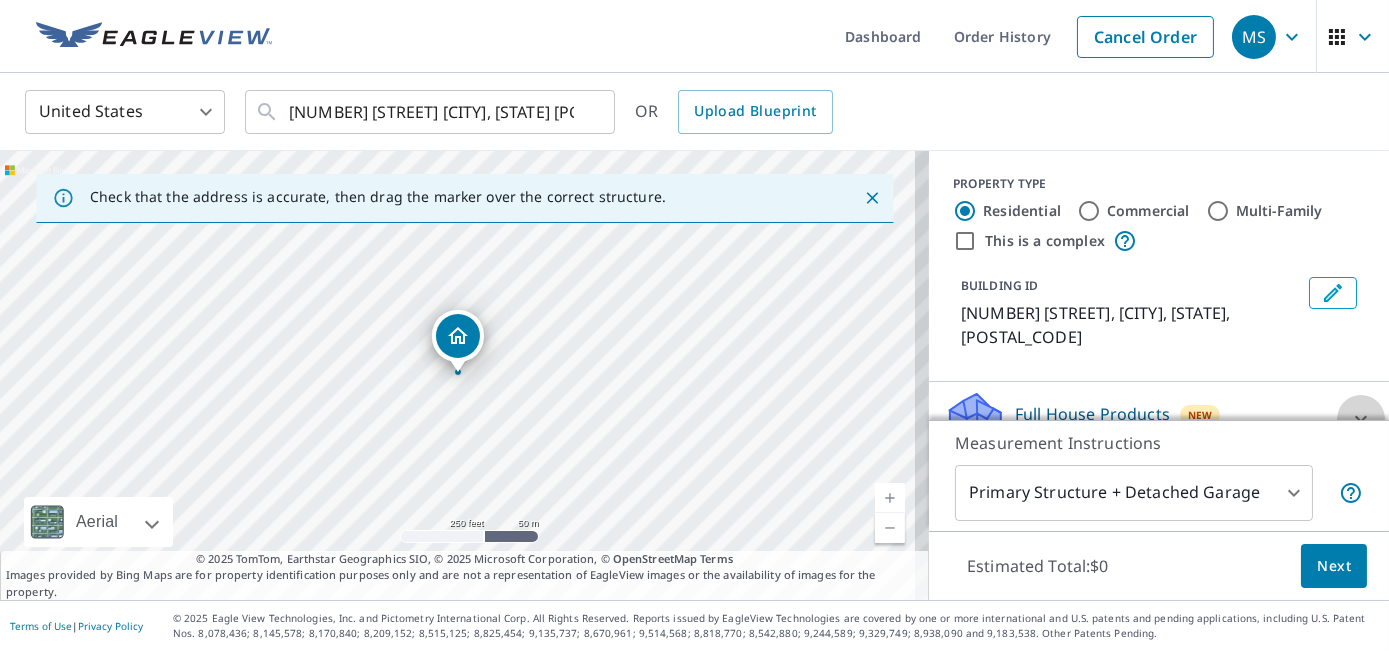 click 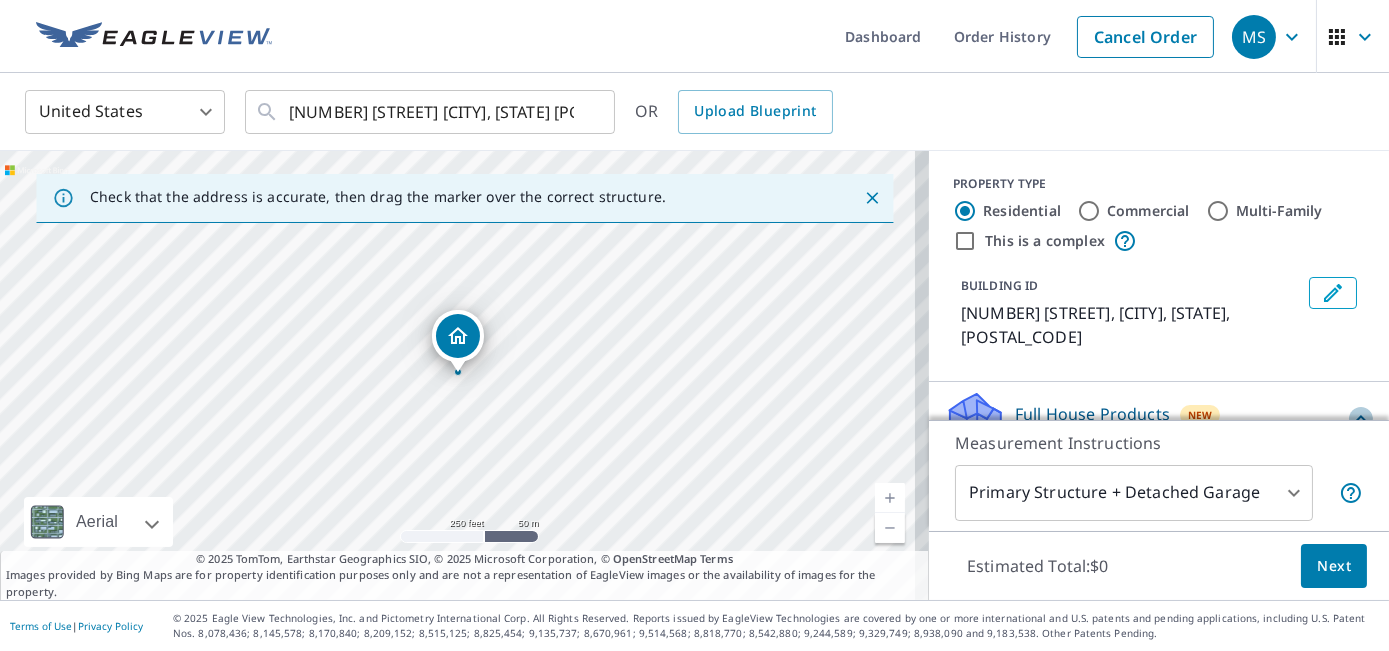 click 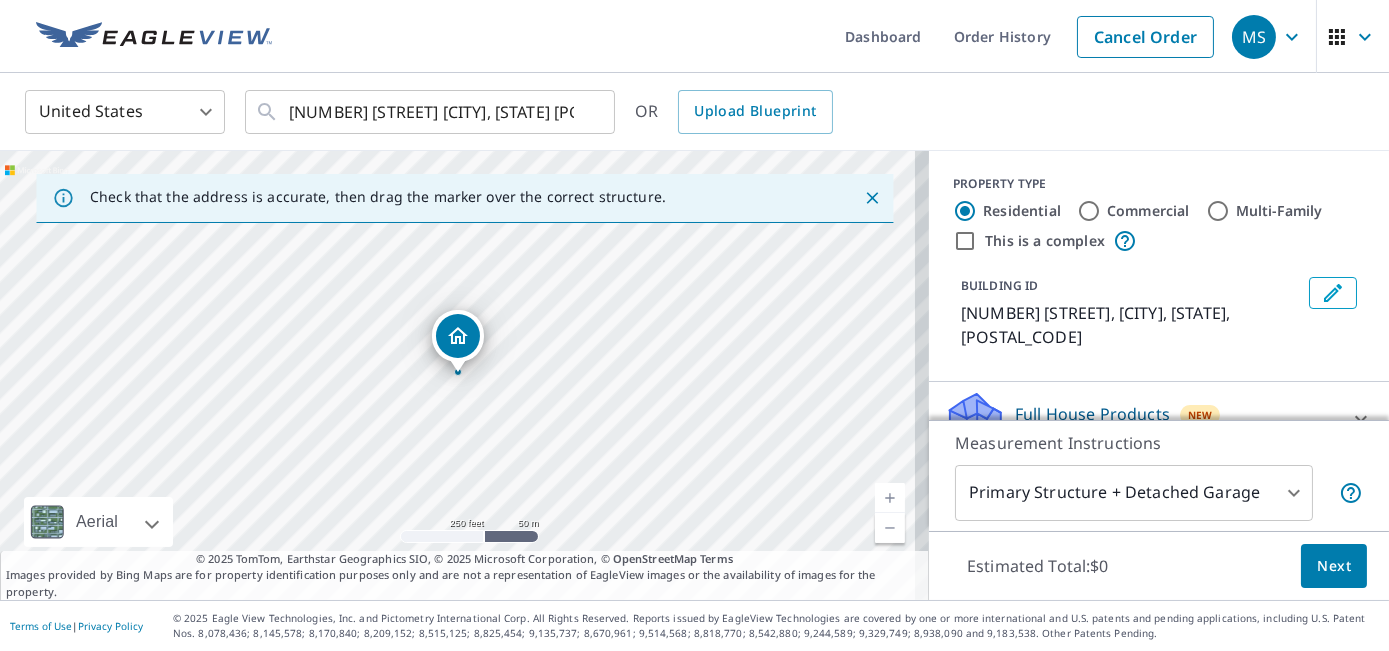 scroll, scrollTop: 36, scrollLeft: 0, axis: vertical 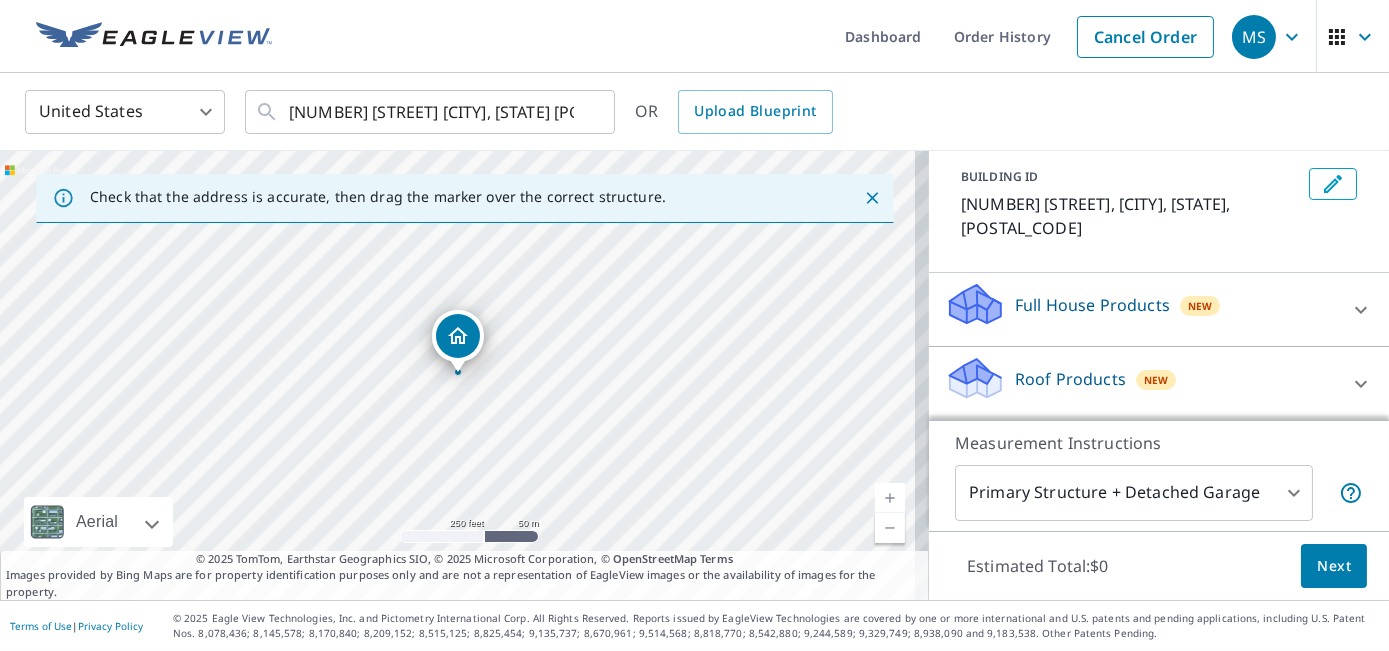 click on "Roof Products" at bounding box center [1070, 379] 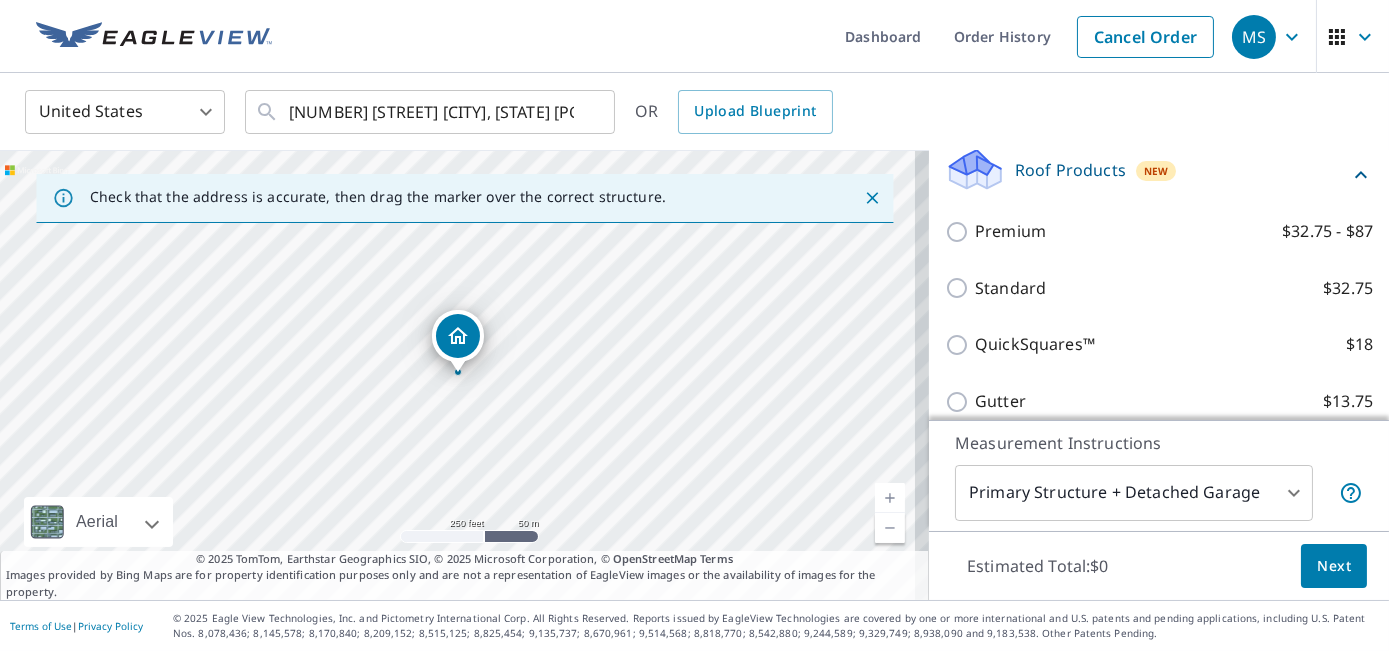 scroll, scrollTop: 322, scrollLeft: 0, axis: vertical 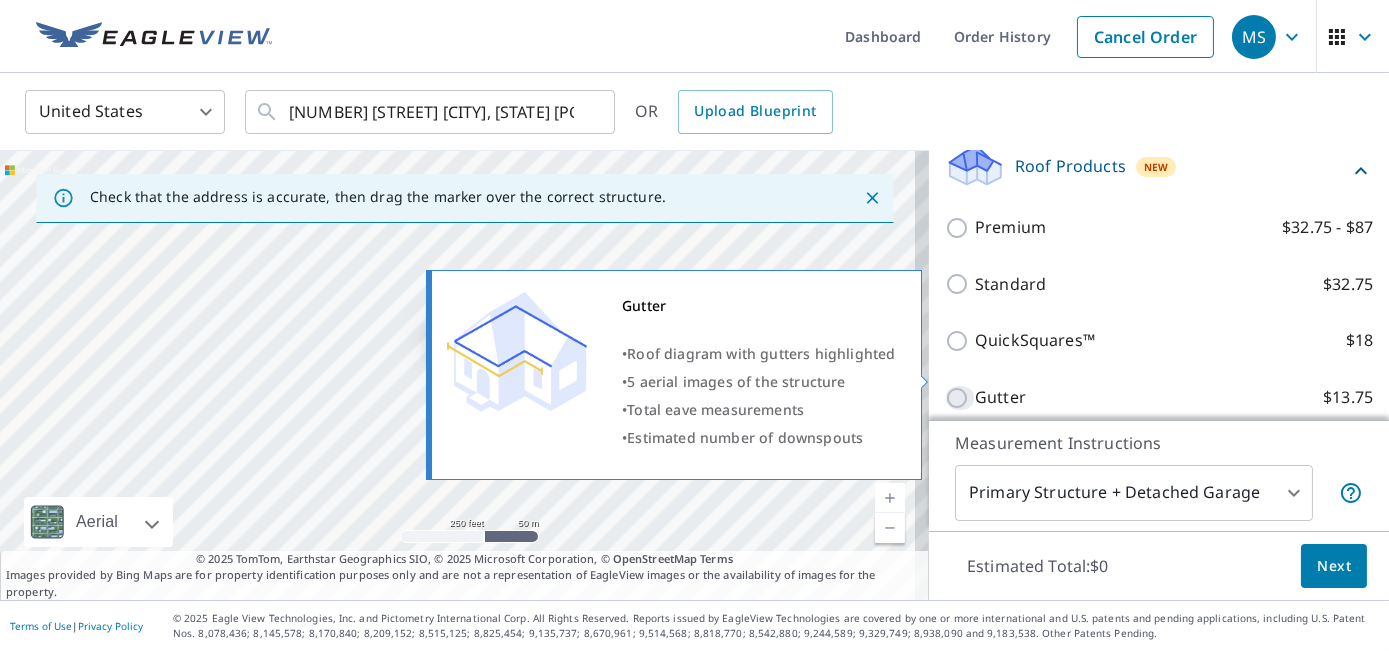 click on "Gutter $13.75" at bounding box center (960, 398) 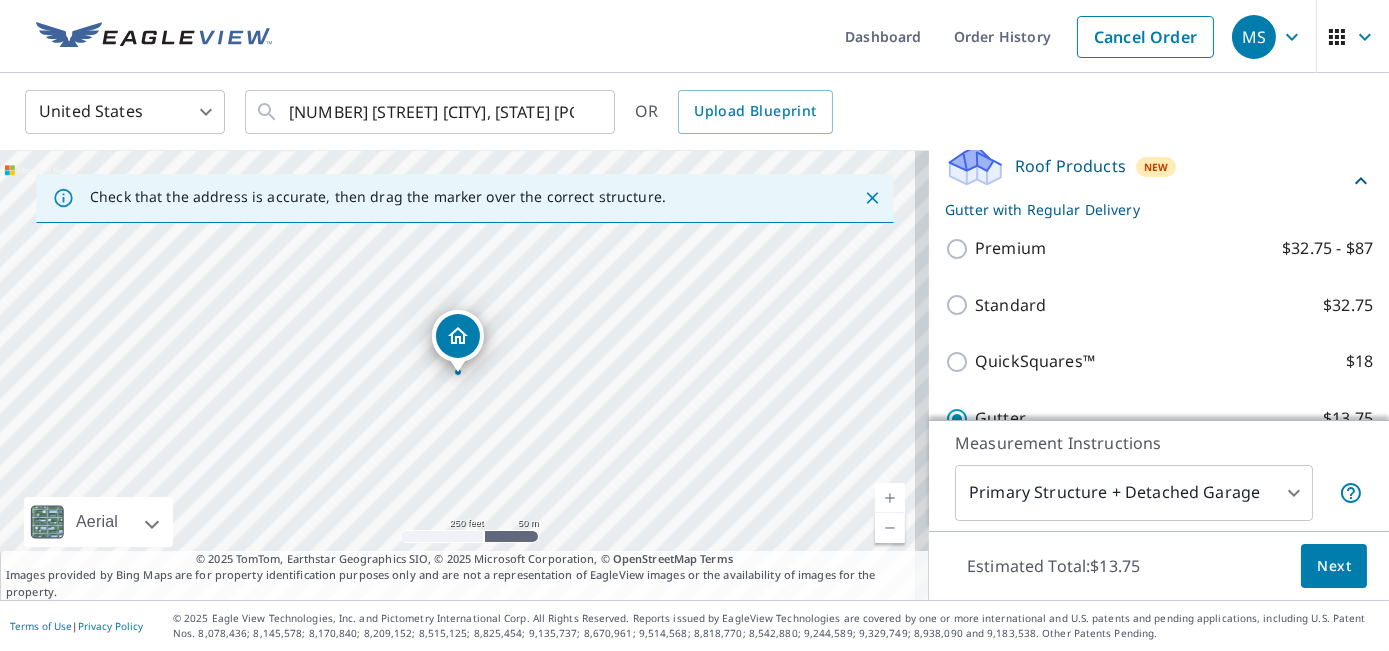 click on "Next" at bounding box center [1334, 566] 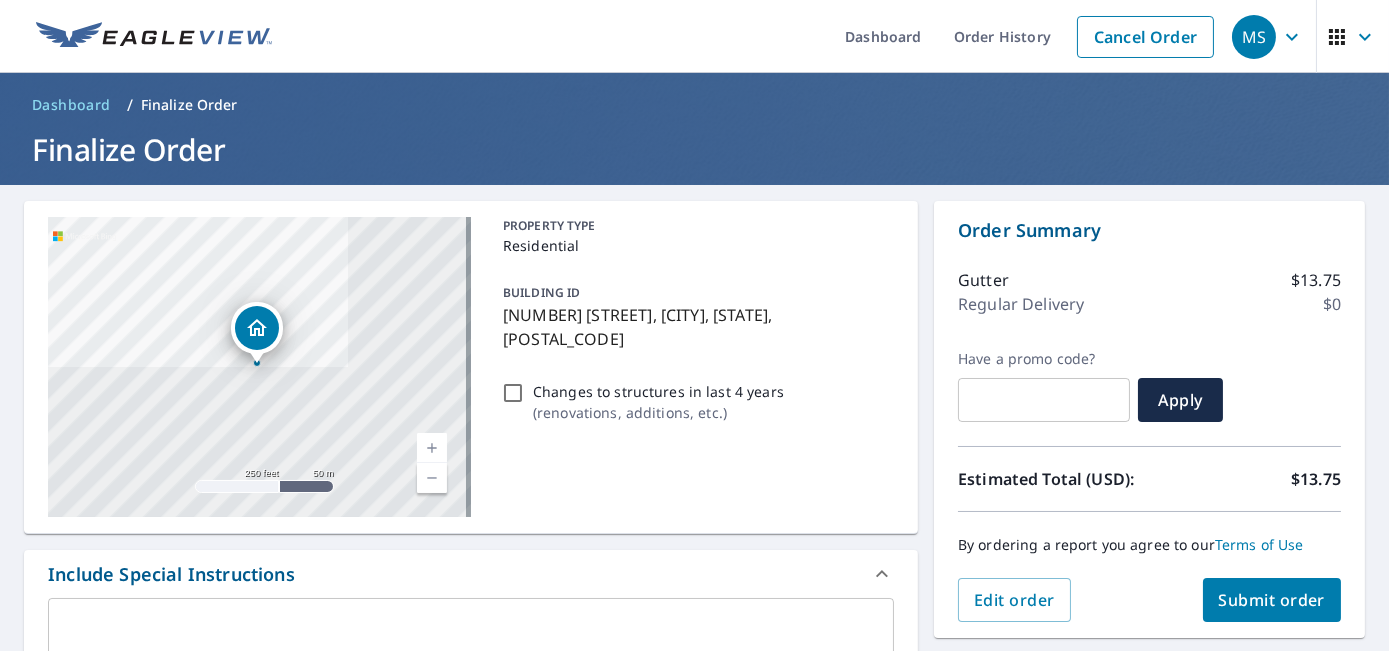 click on "Submit order" at bounding box center [1272, 600] 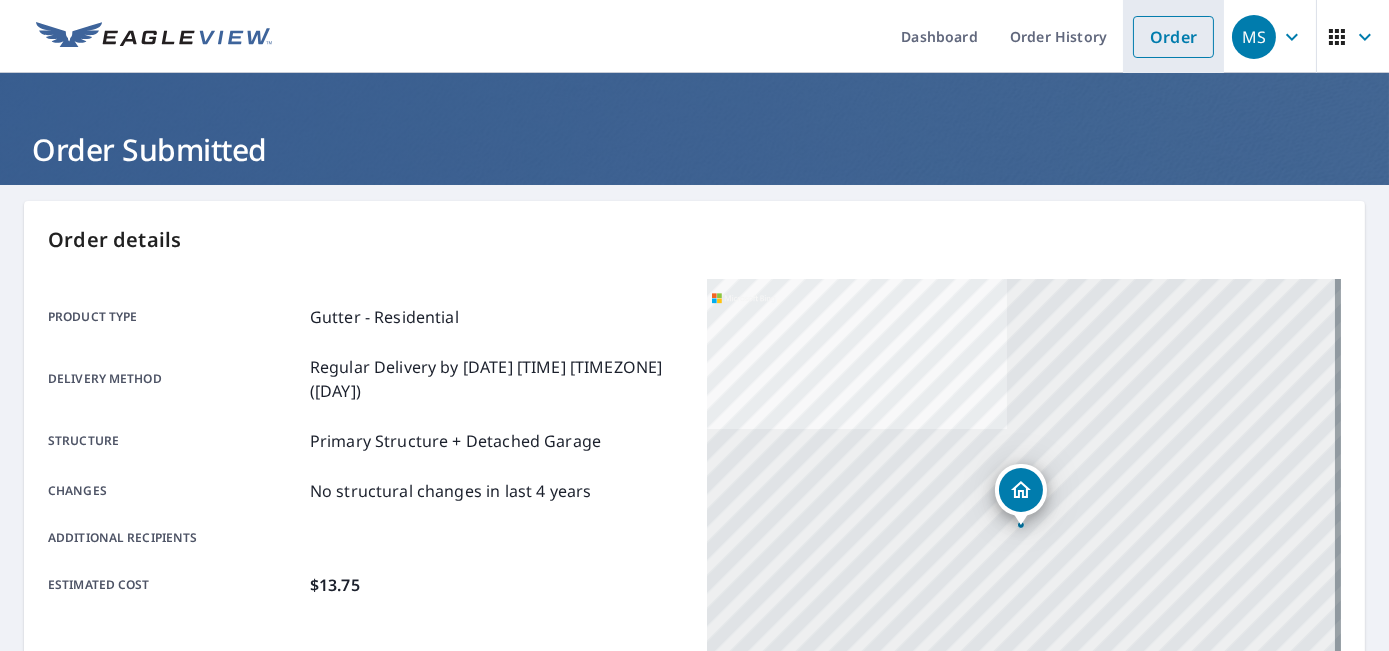 click on "Order" at bounding box center [1173, 37] 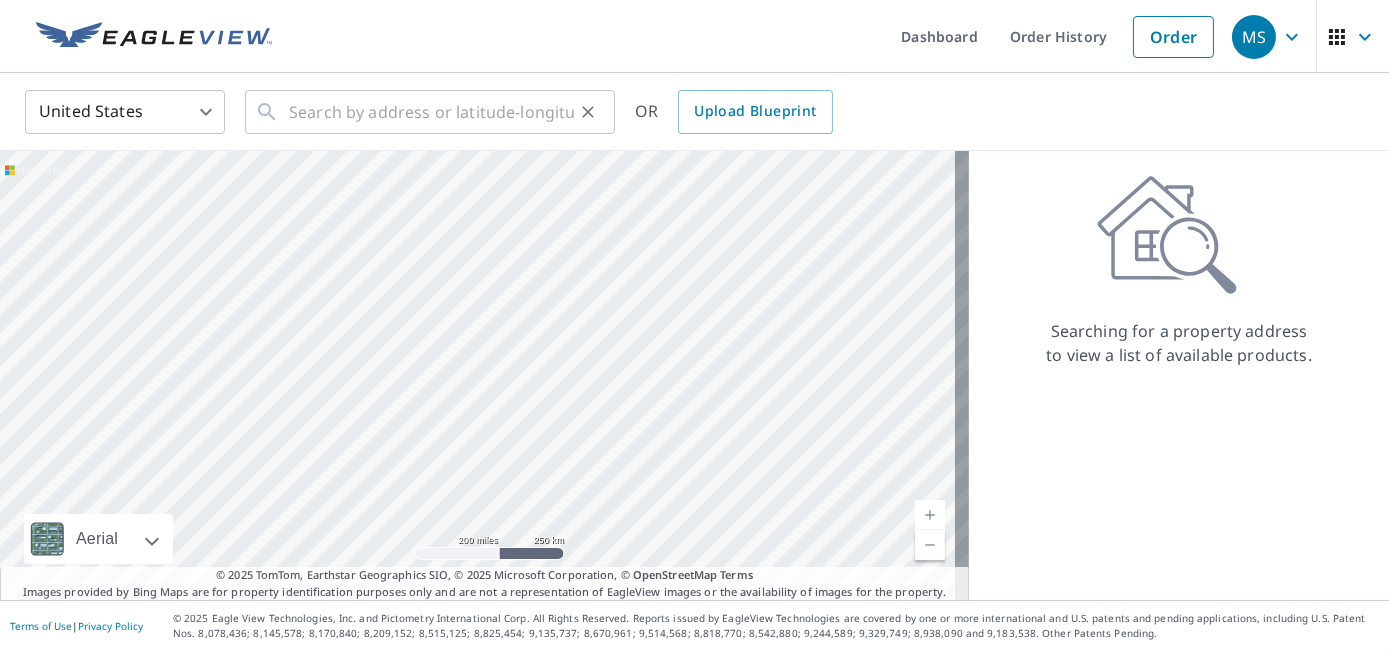 click on "​" at bounding box center [430, 112] 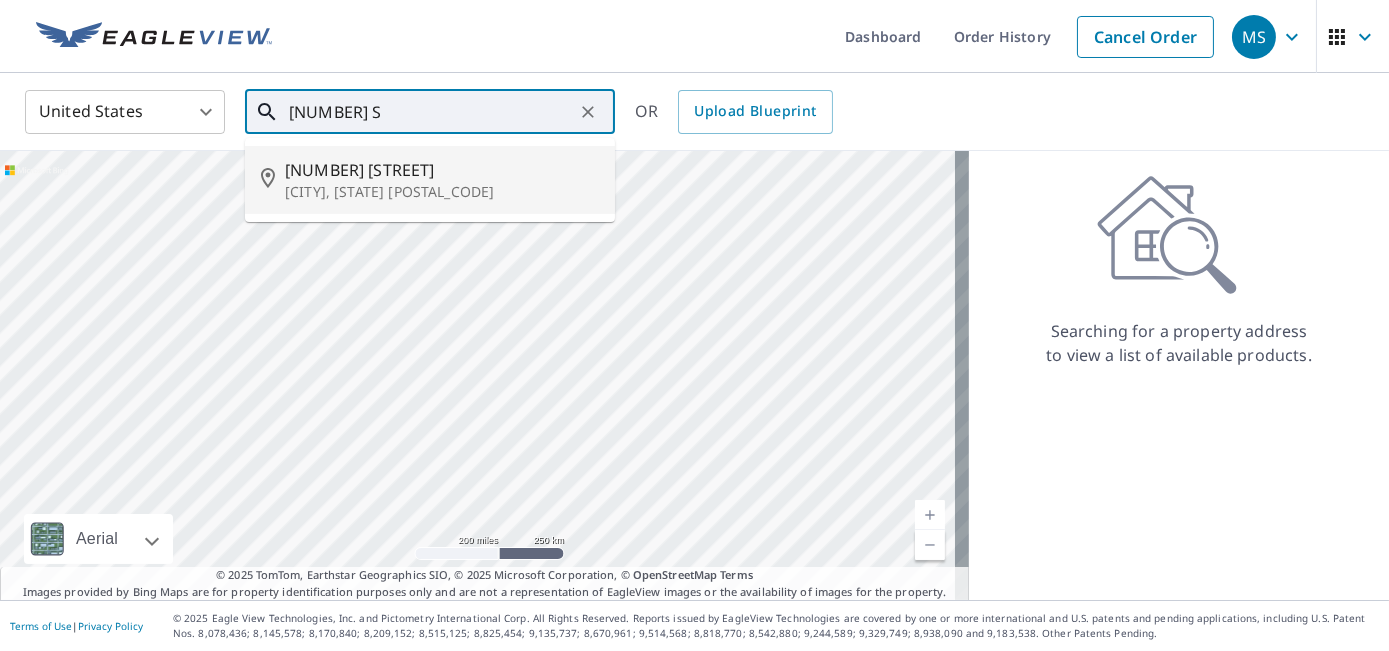 click on "[NUMBER] [STREET]" at bounding box center (442, 170) 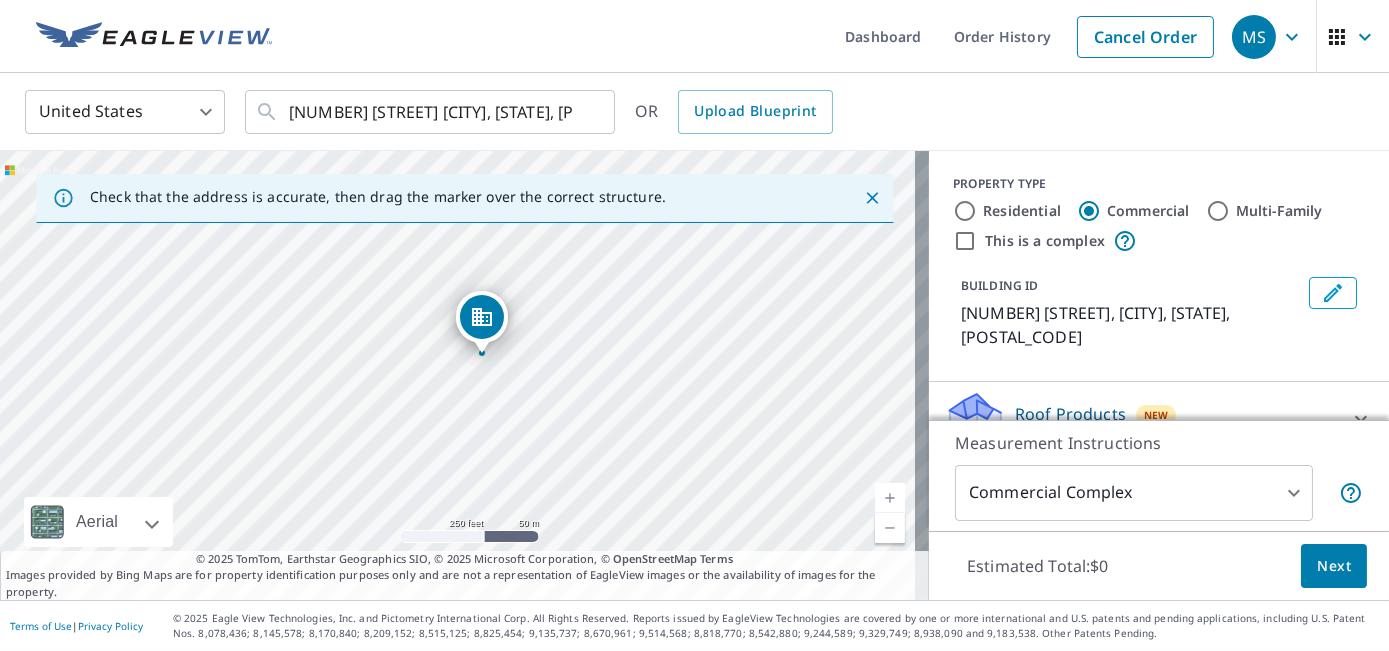 click on "[NUMBER] [STREET] [CITY], [STATE], [POSTAL_CODE]" at bounding box center [464, 375] 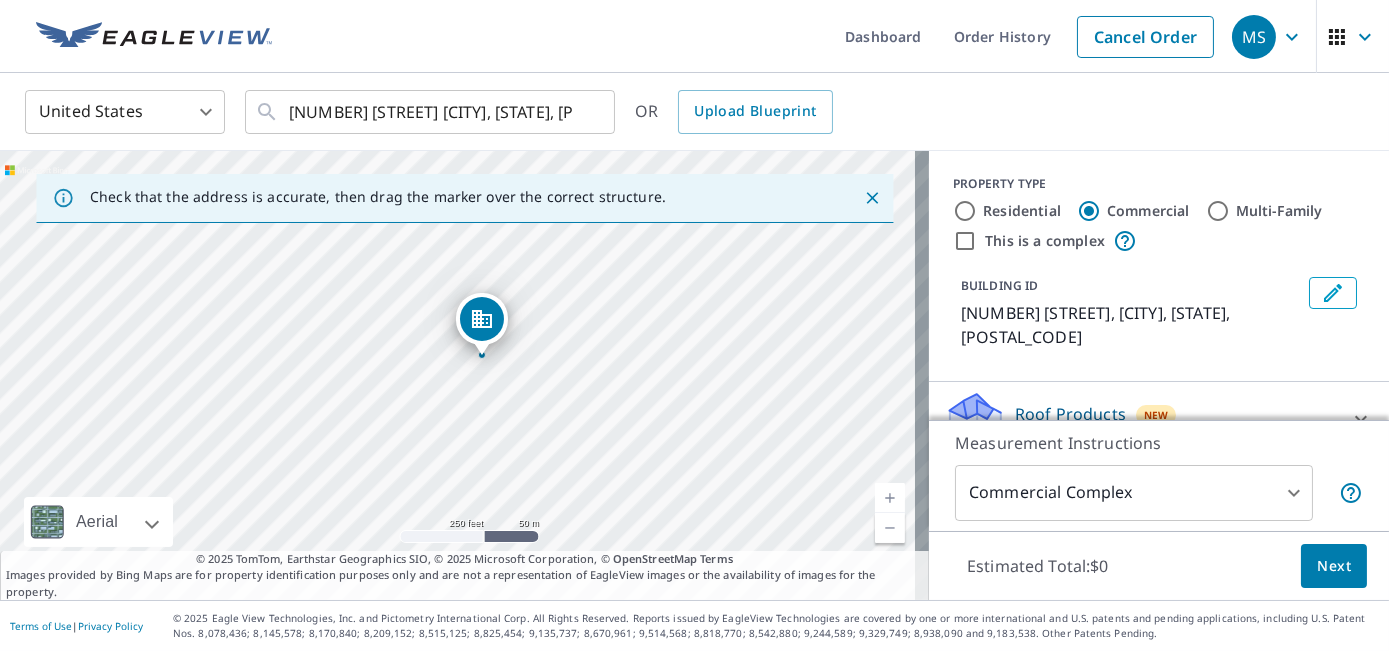 click on "[NUMBER] [STREET] [CITY], [STATE], [POSTAL_CODE]" at bounding box center (464, 375) 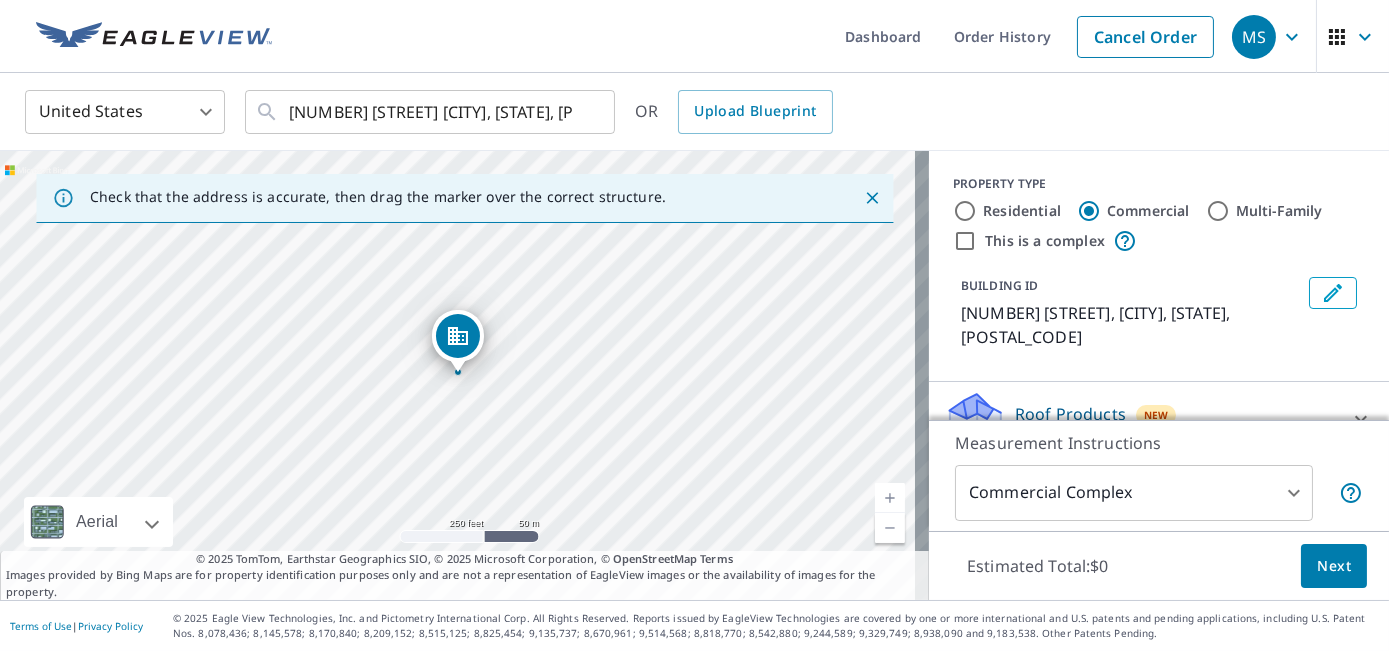 click on "[NUMBER] [STREET] [CITY], [STATE], [POSTAL_CODE]" at bounding box center [464, 375] 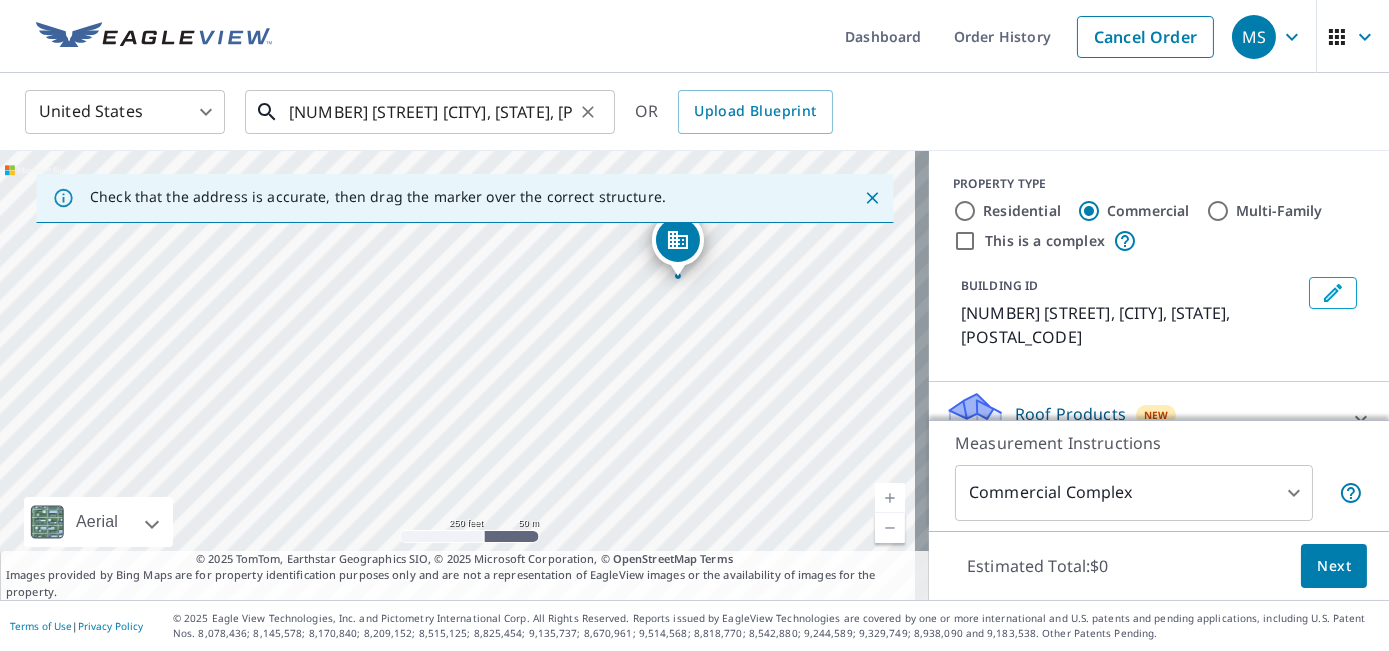 click on "[NUMBER] [STREET] [CITY], [STATE], [POSTAL_CODE]" at bounding box center (431, 112) 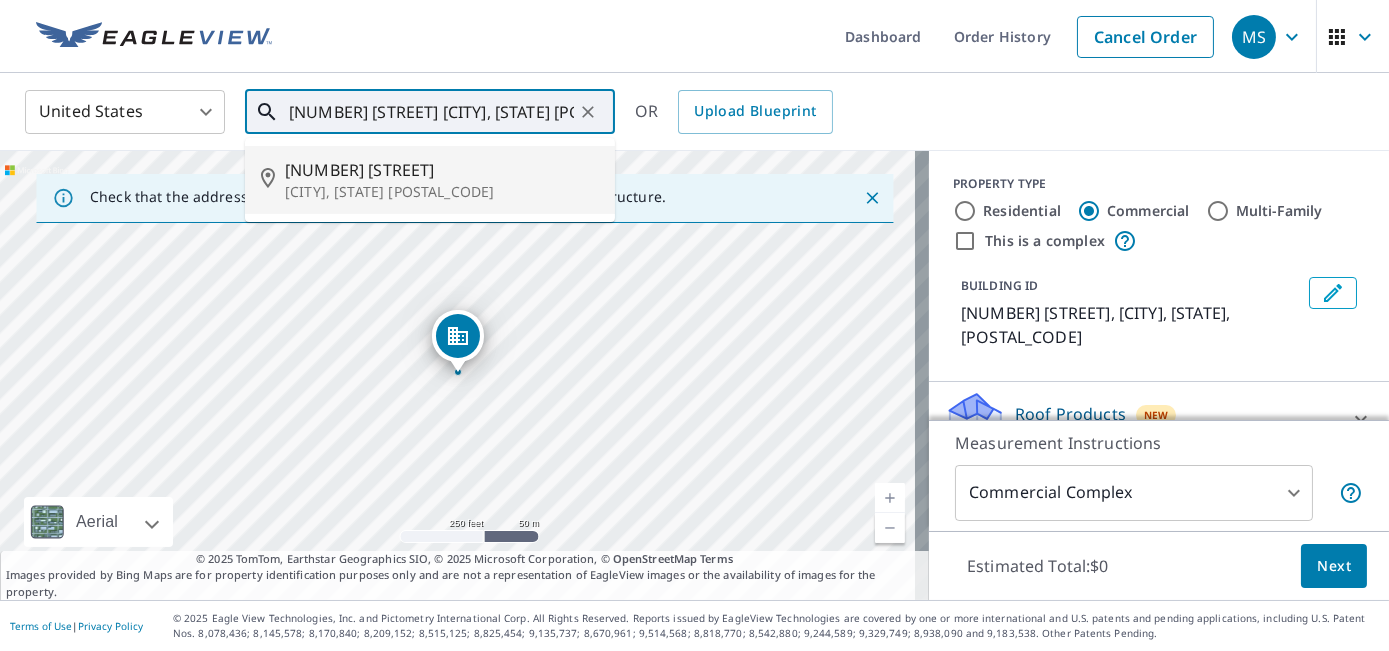 click on "[NUMBER] [STREET]" at bounding box center (442, 170) 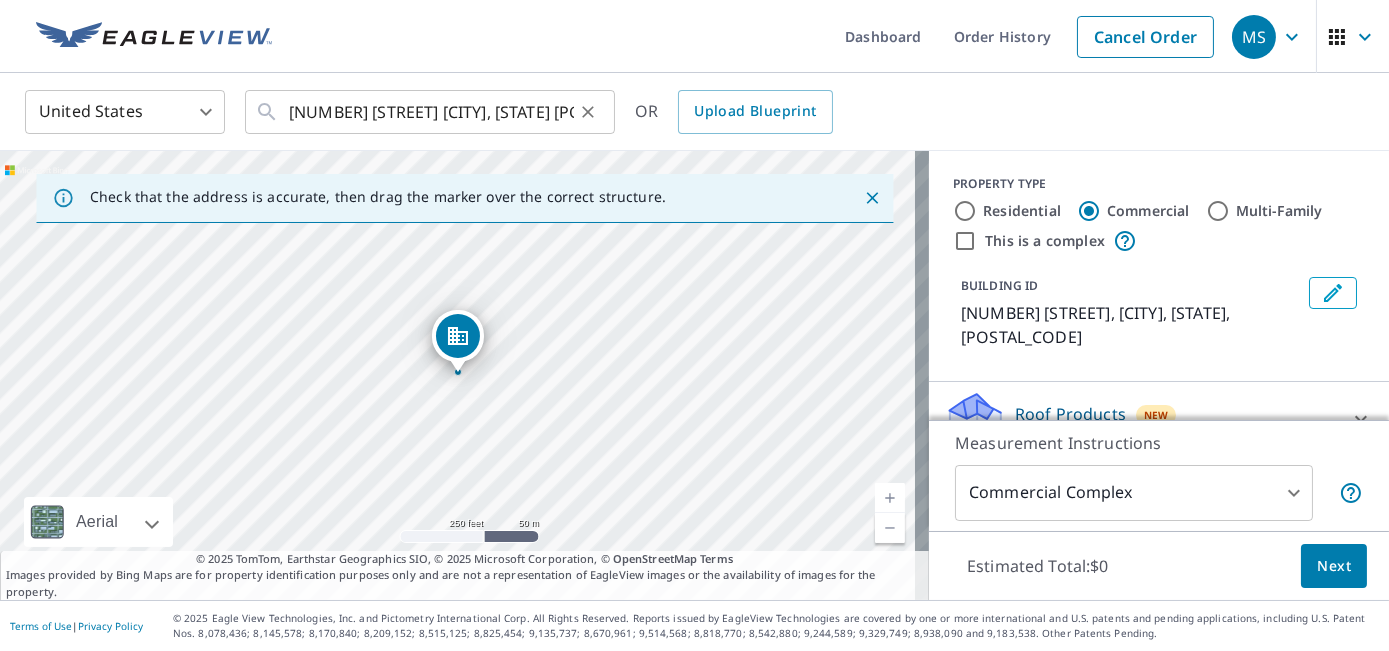 click 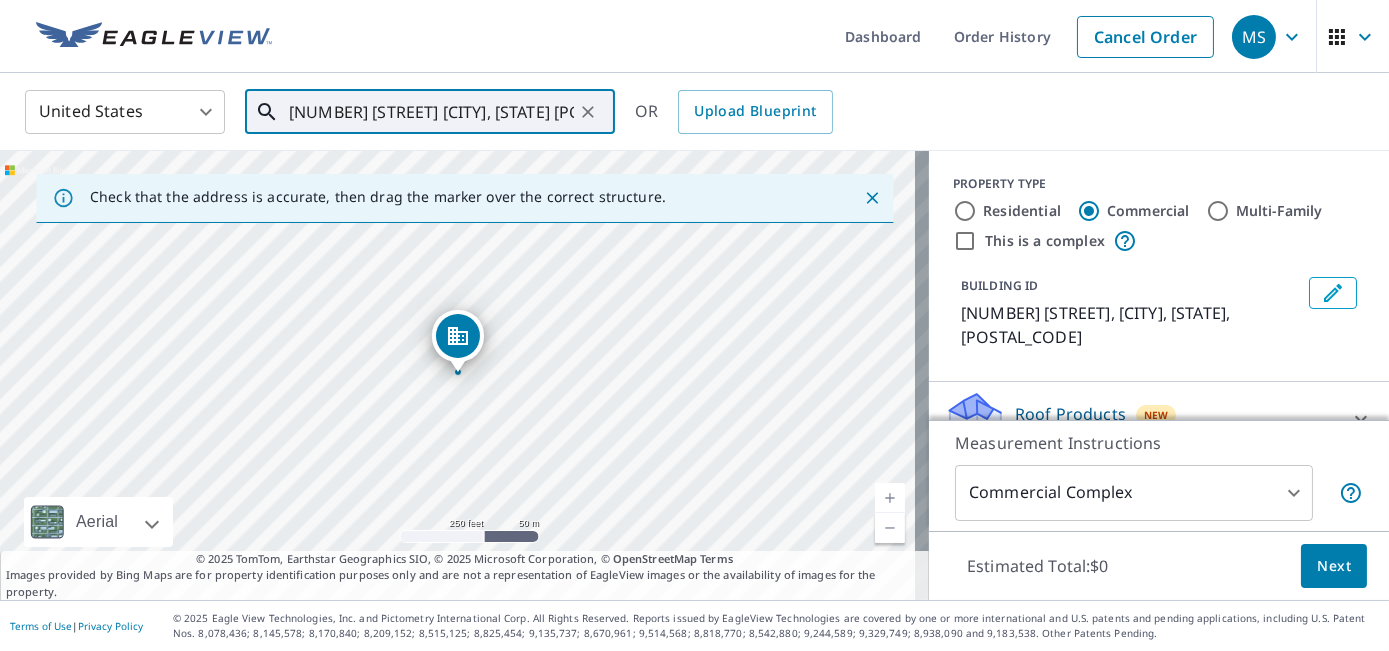 click 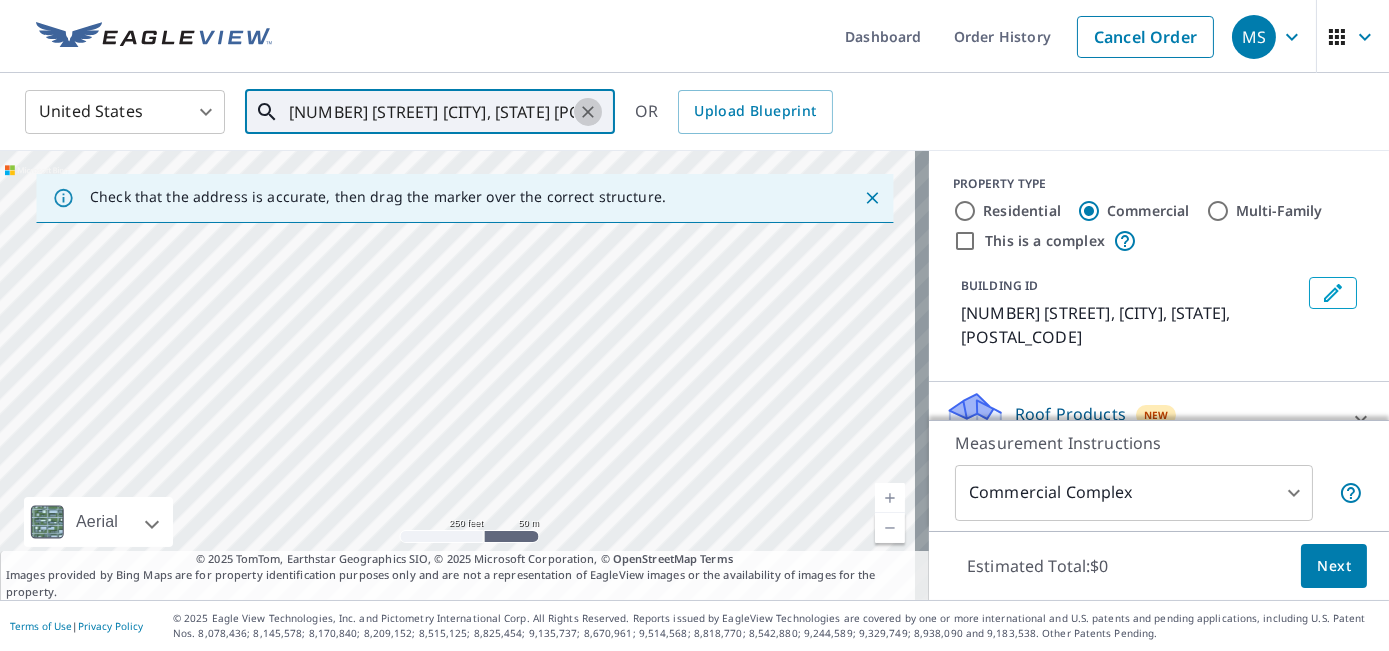 click 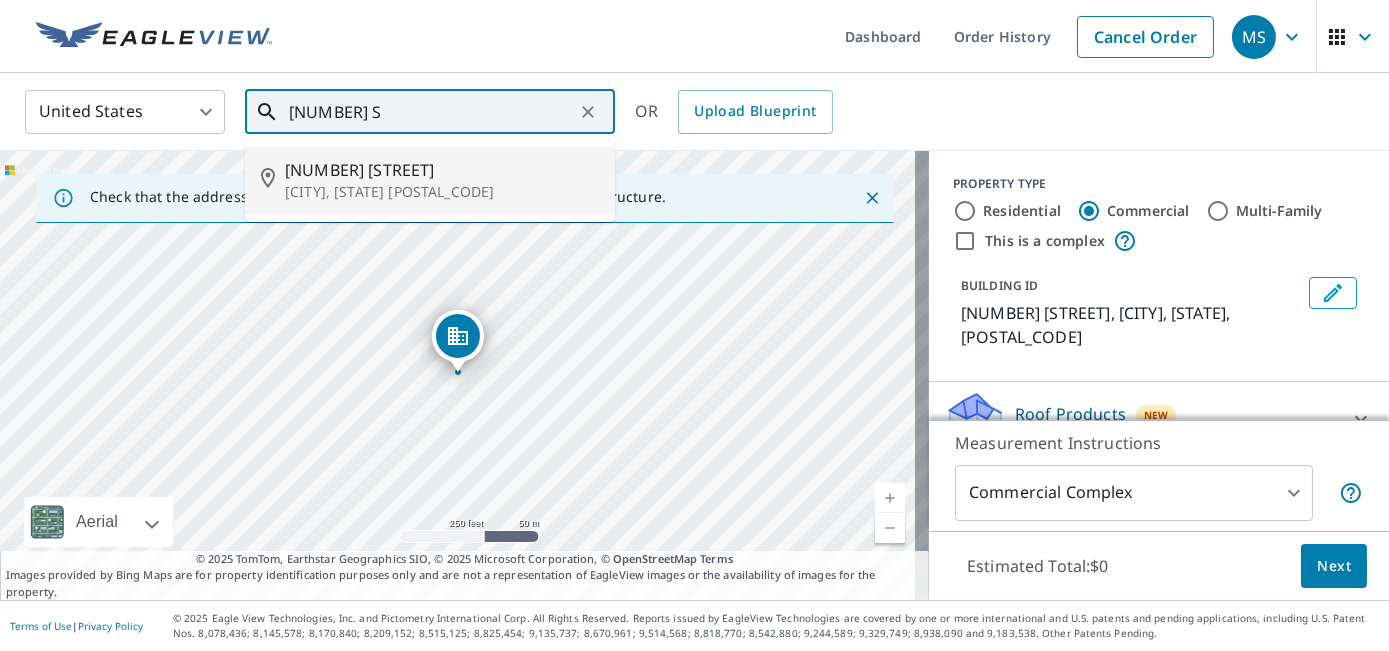 click on "[NUMBER] [STREET]" at bounding box center (442, 170) 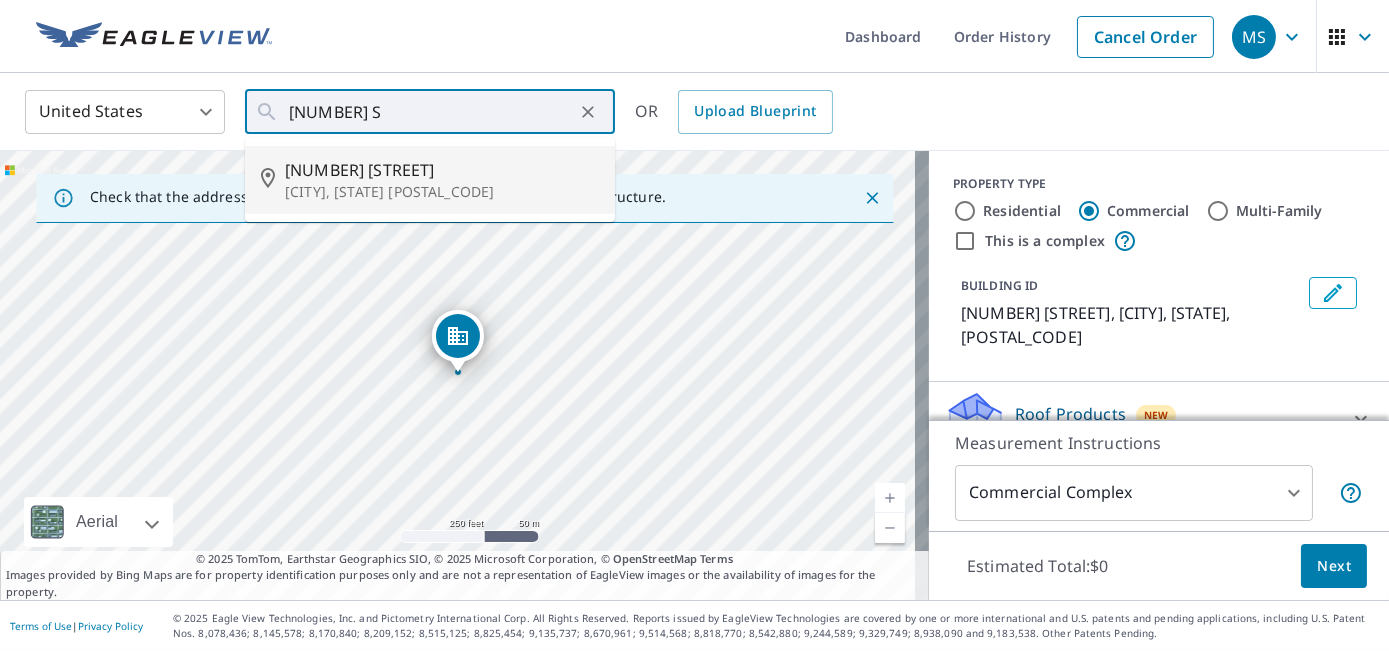 type on "[NUMBER] [STREET] [CITY], [STATE] [POSTAL_CODE]" 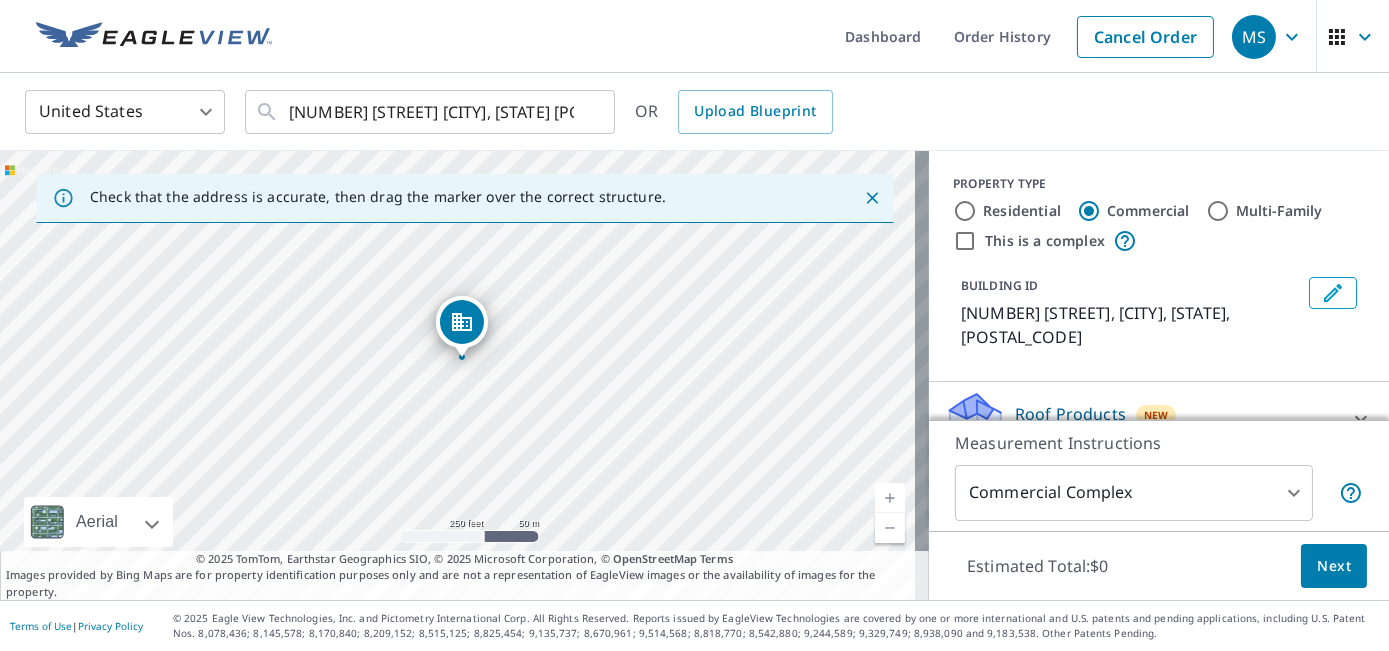 drag, startPoint x: 458, startPoint y: 337, endPoint x: 462, endPoint y: 322, distance: 15.524175 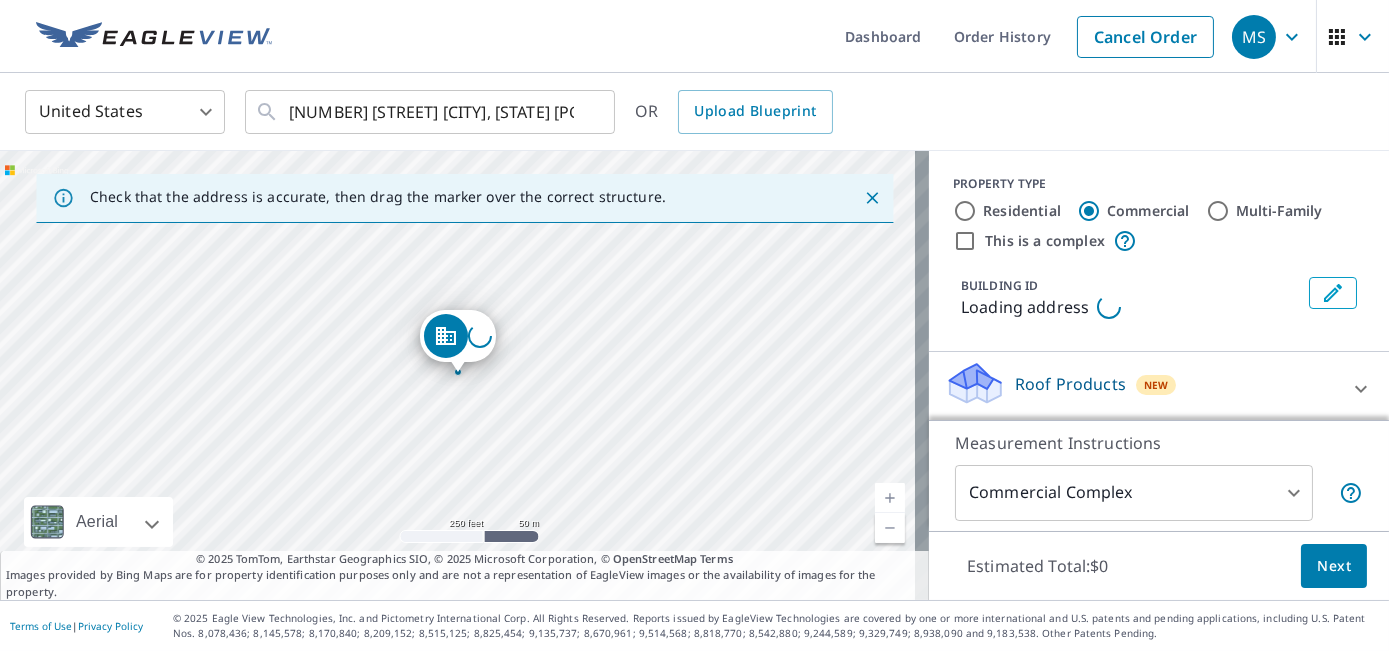 click at bounding box center [446, 336] 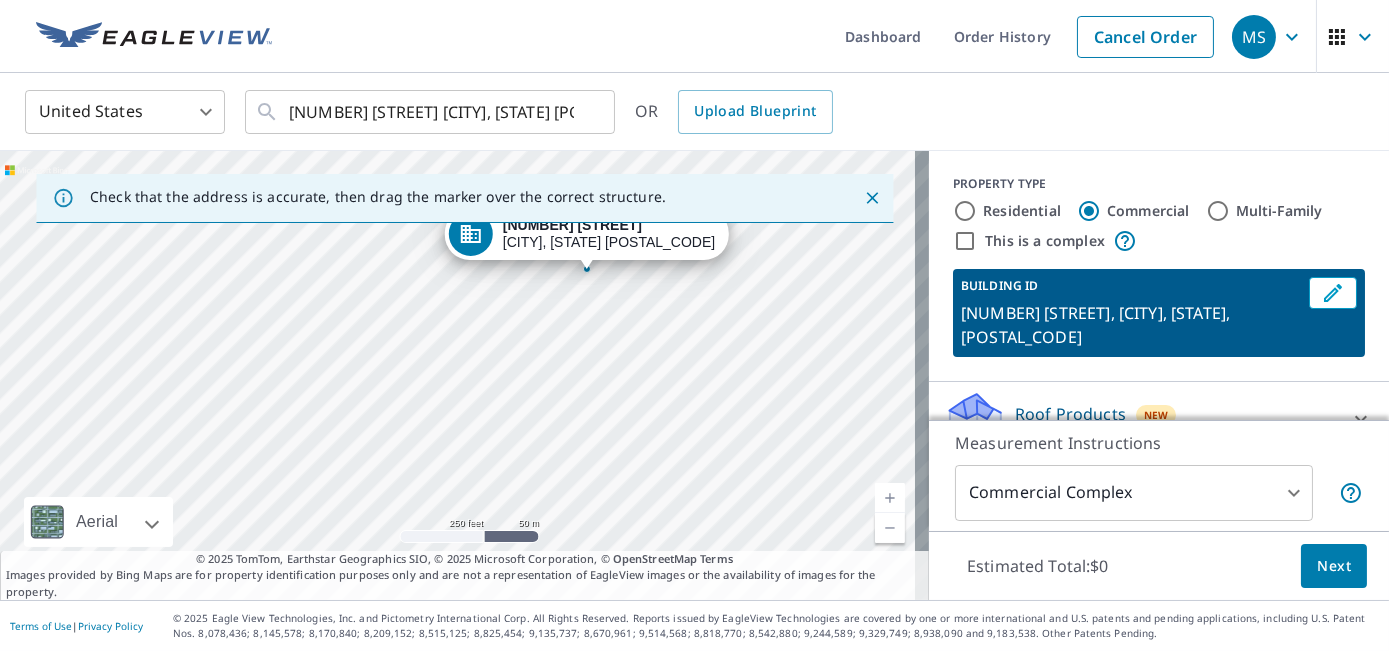 drag, startPoint x: 372, startPoint y: 477, endPoint x: 602, endPoint y: 135, distance: 412.1456 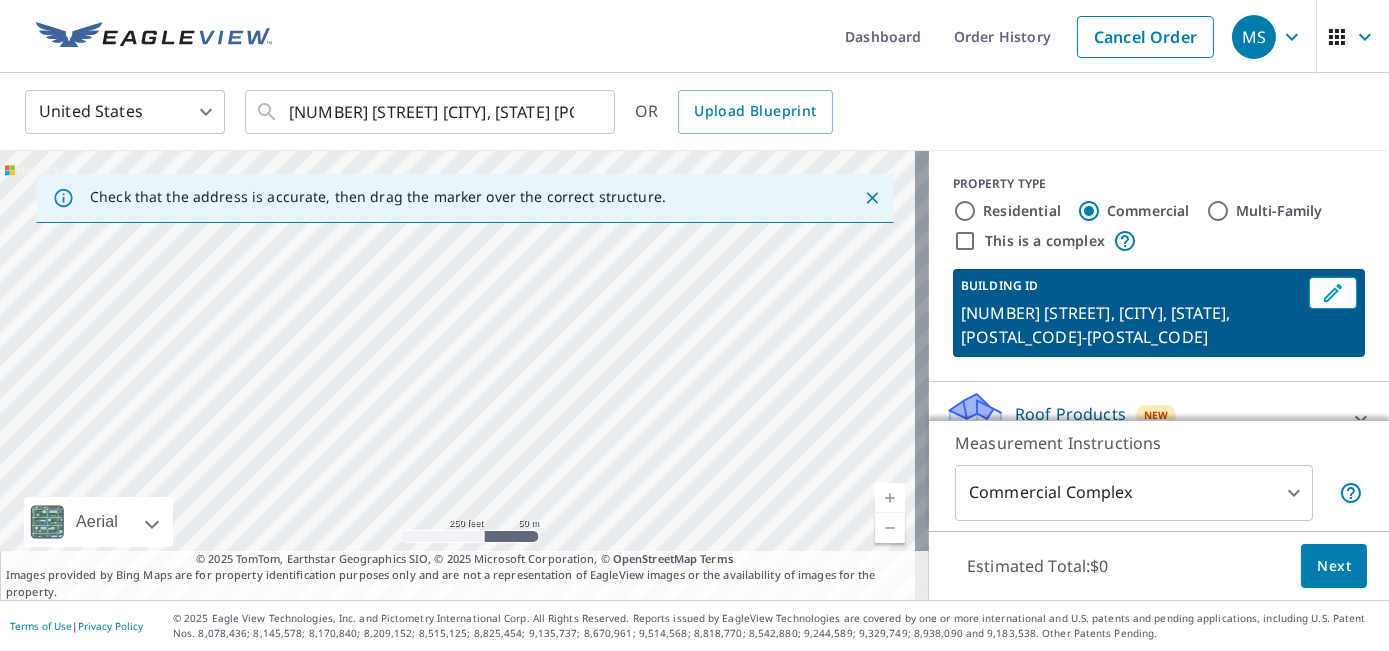 click at bounding box center (890, 498) 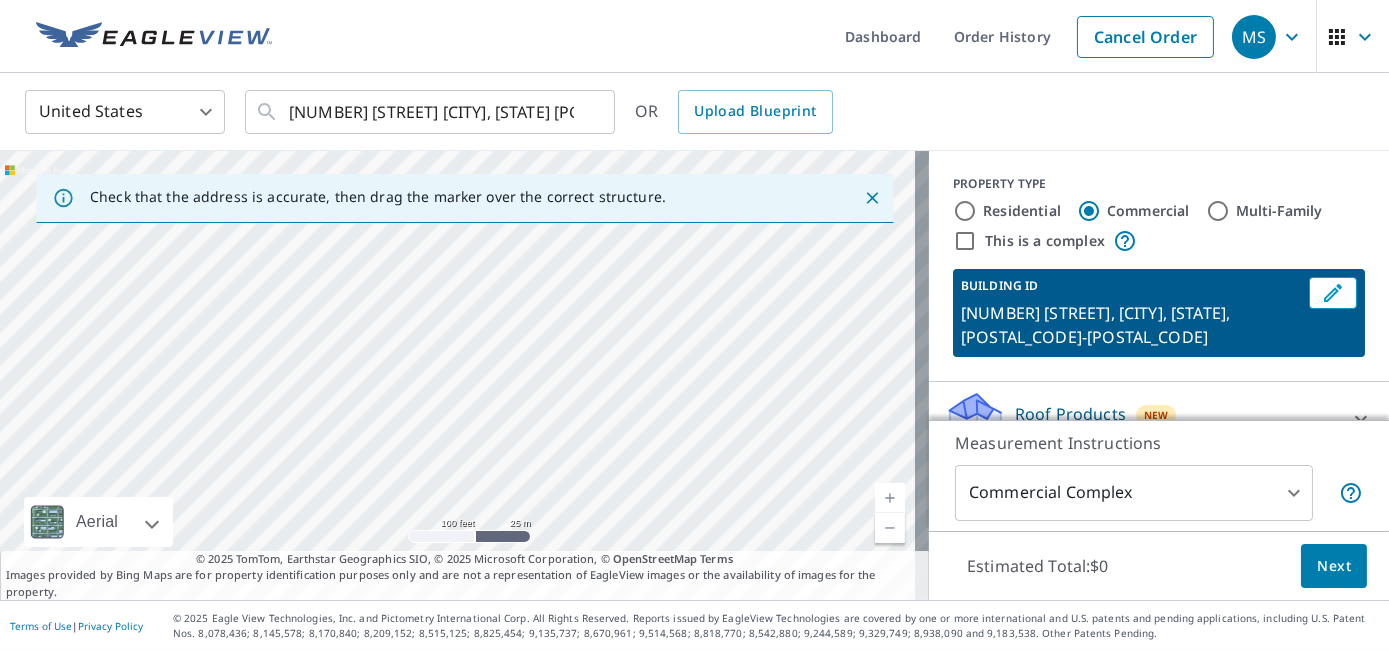 click at bounding box center (890, 498) 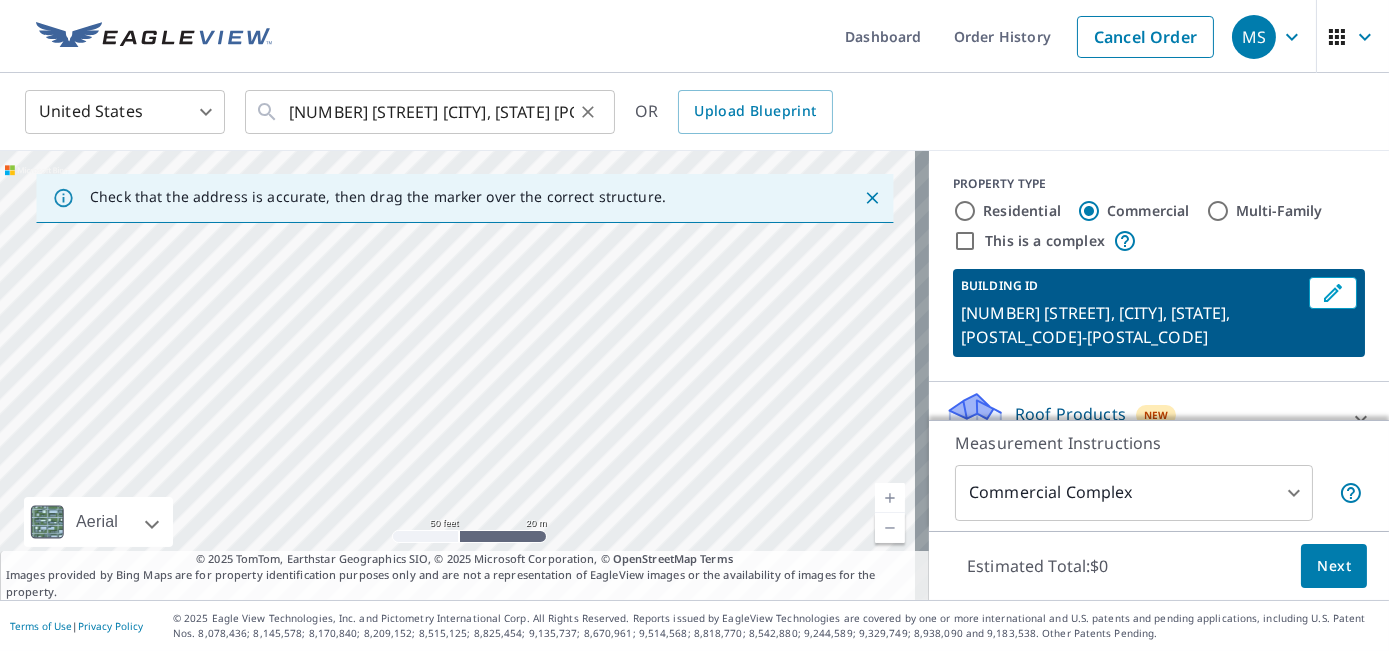 click 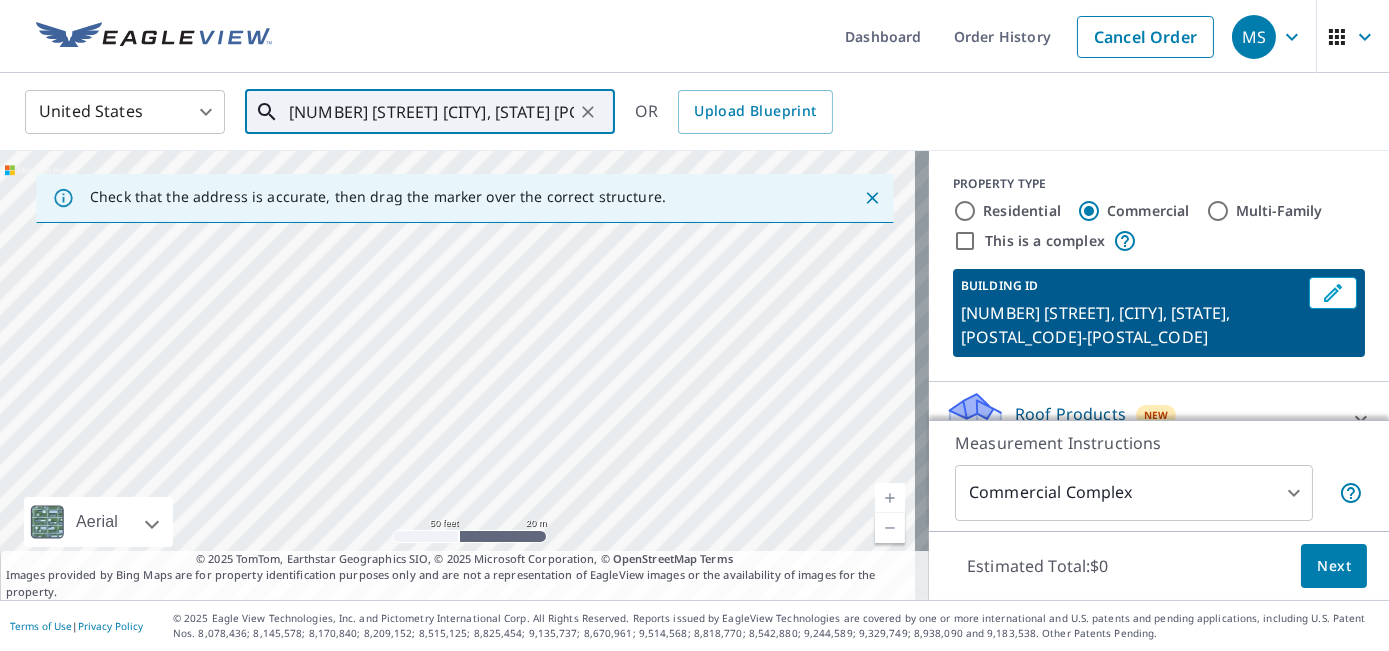 click 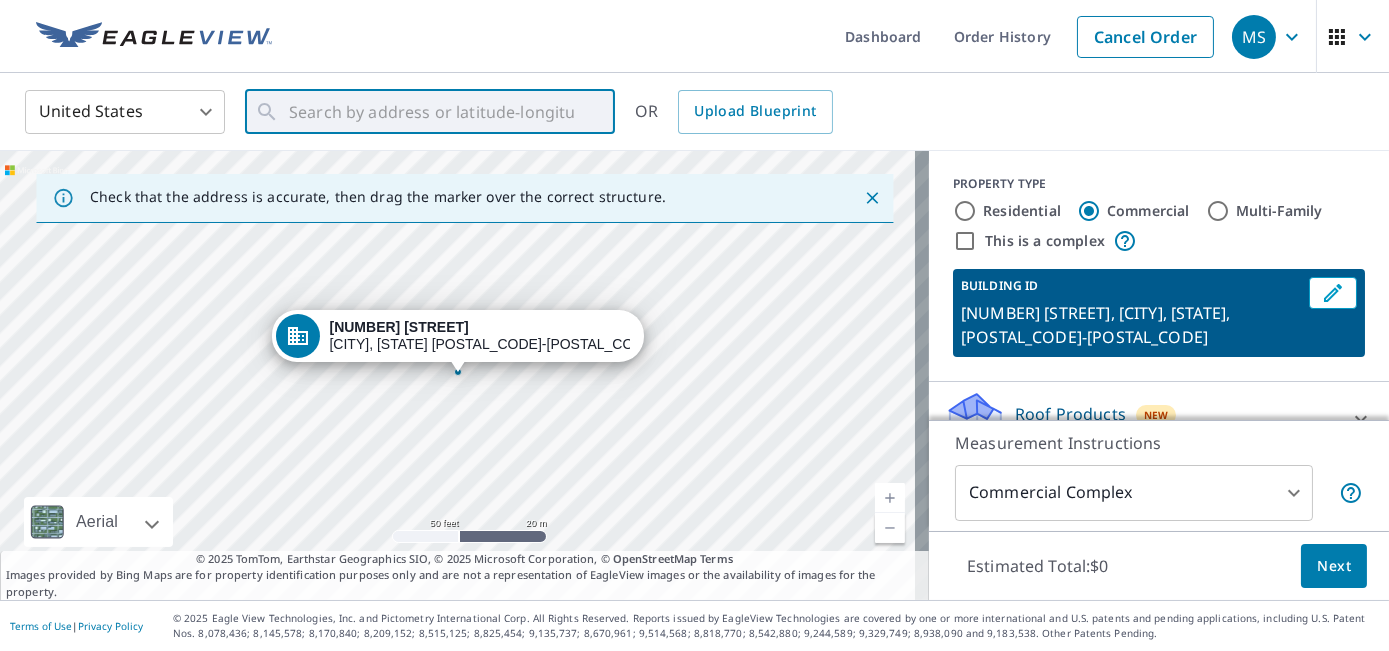 click on "PROPERTY TYPE Residential Commercial Multi-Family This is a complex BUILDING ID [NUMBER] [STREET], [CITY], [STATE], [POSTAL_CODE]-[POSTAL_CODE]" at bounding box center [1159, 266] 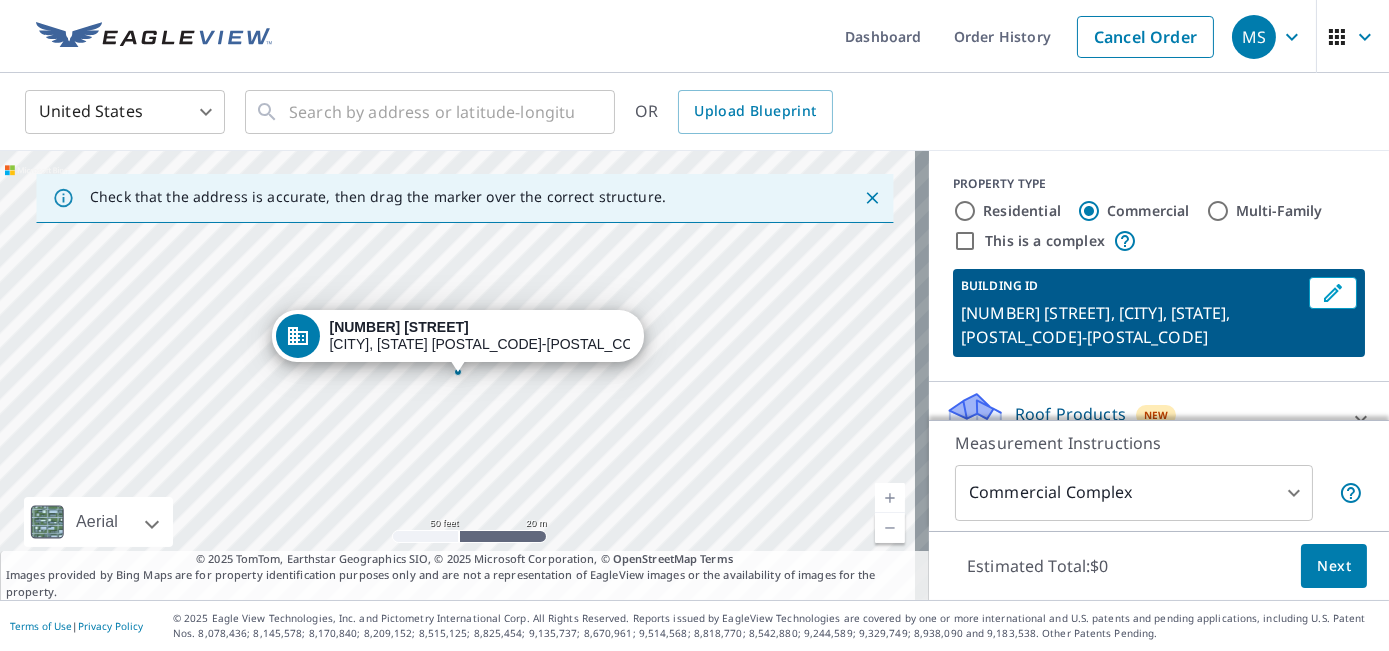 click on "PROPERTY TYPE Residential Commercial Multi-Family This is a complex BUILDING ID [NUMBER] [STREET], [CITY], [STATE], [POSTAL_CODE]-[POSTAL_CODE]" at bounding box center (1159, 266) 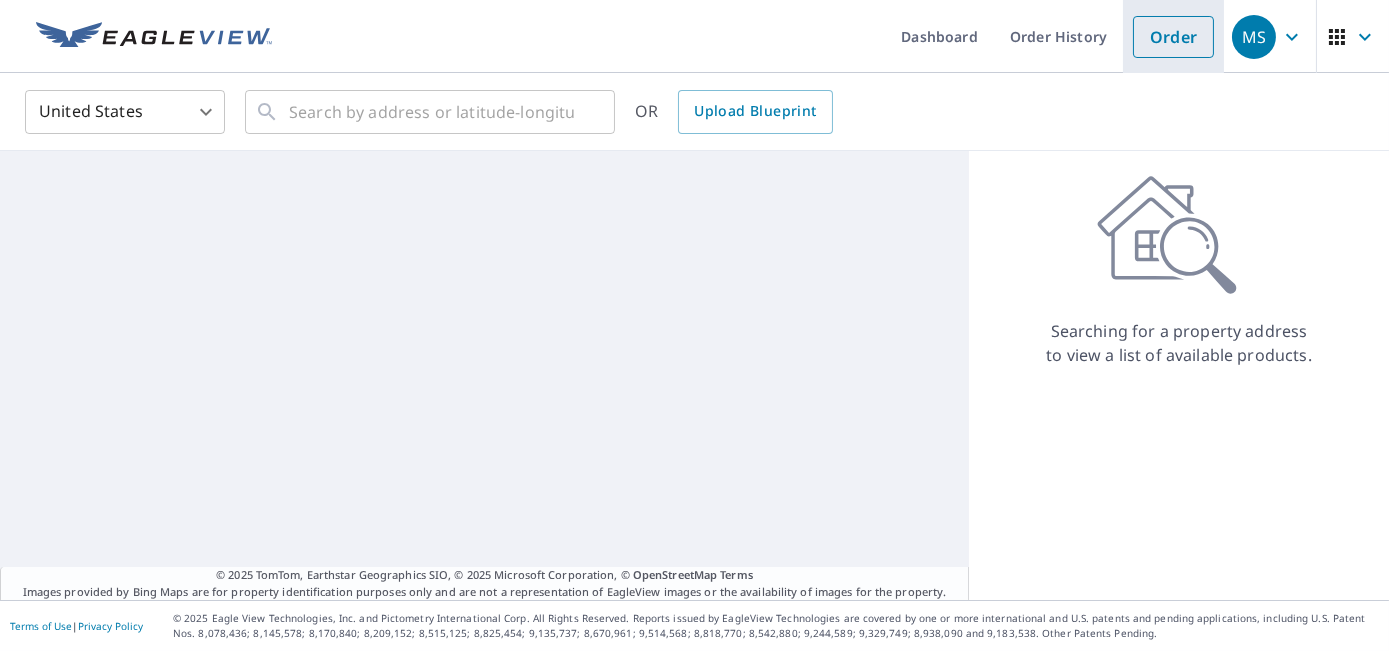 click on "Order" at bounding box center [1173, 37] 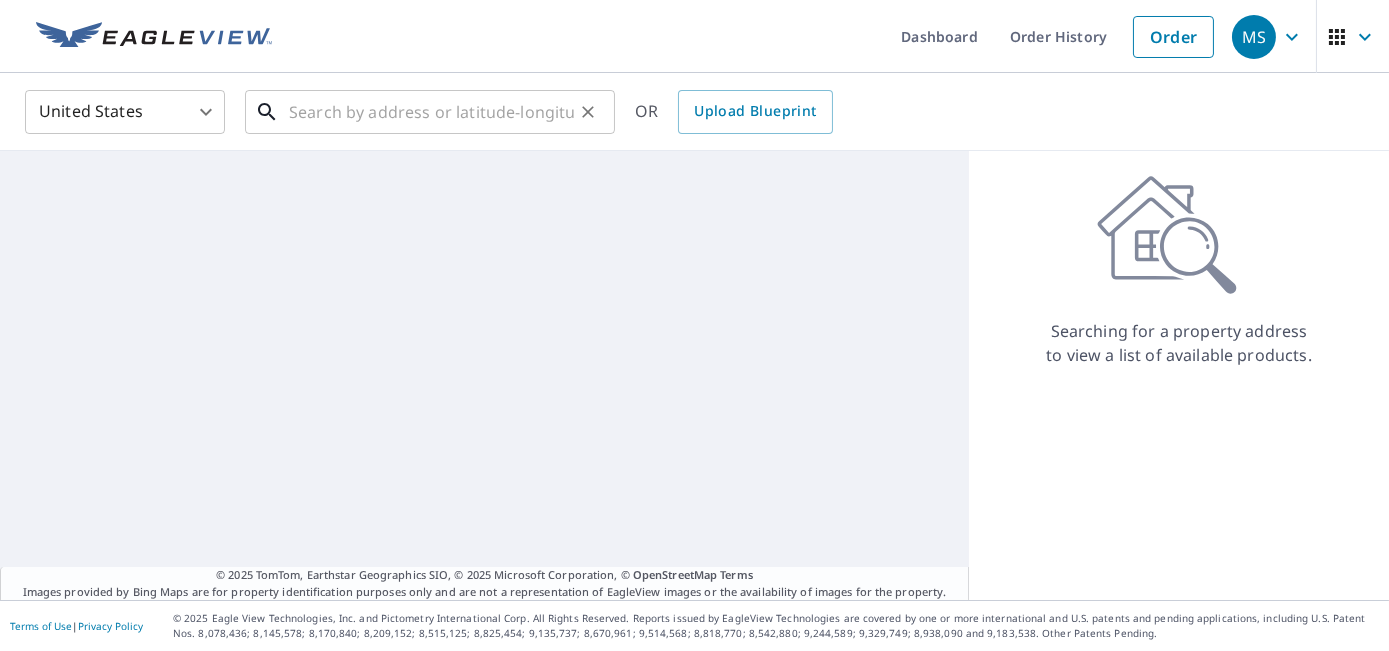click at bounding box center [431, 112] 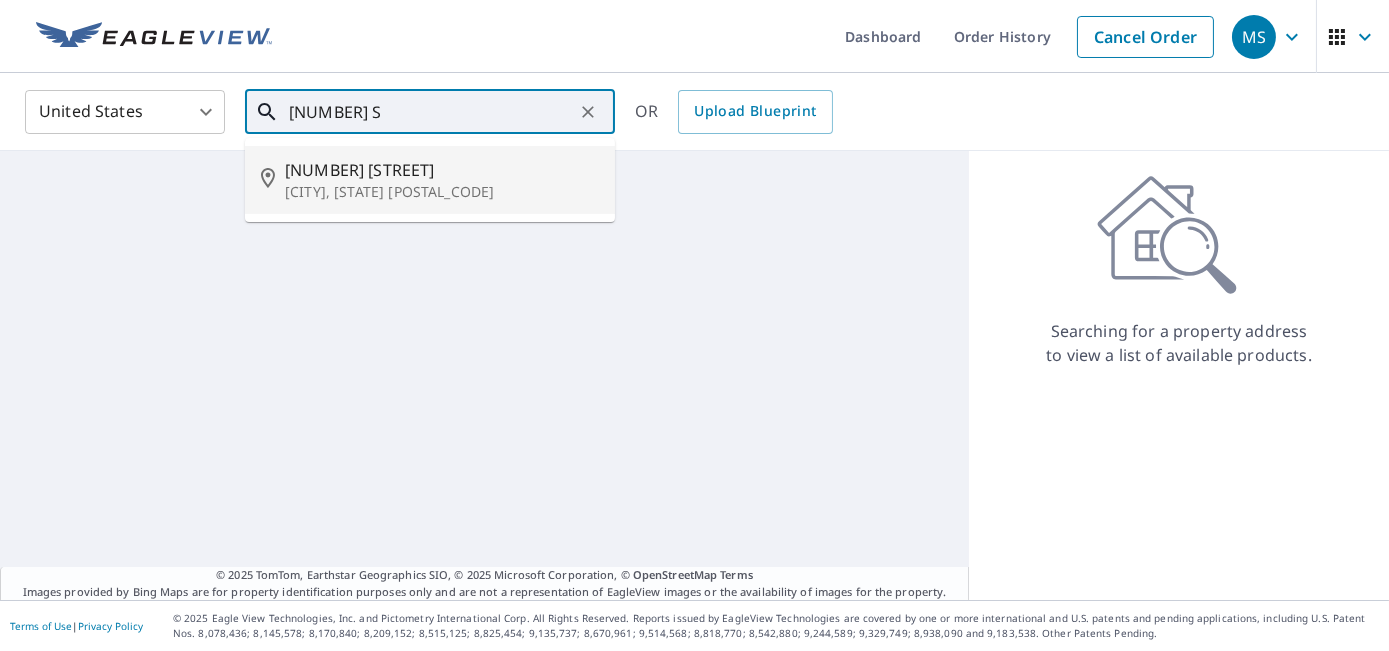click on "[NUMBER] [STREET]" at bounding box center [442, 170] 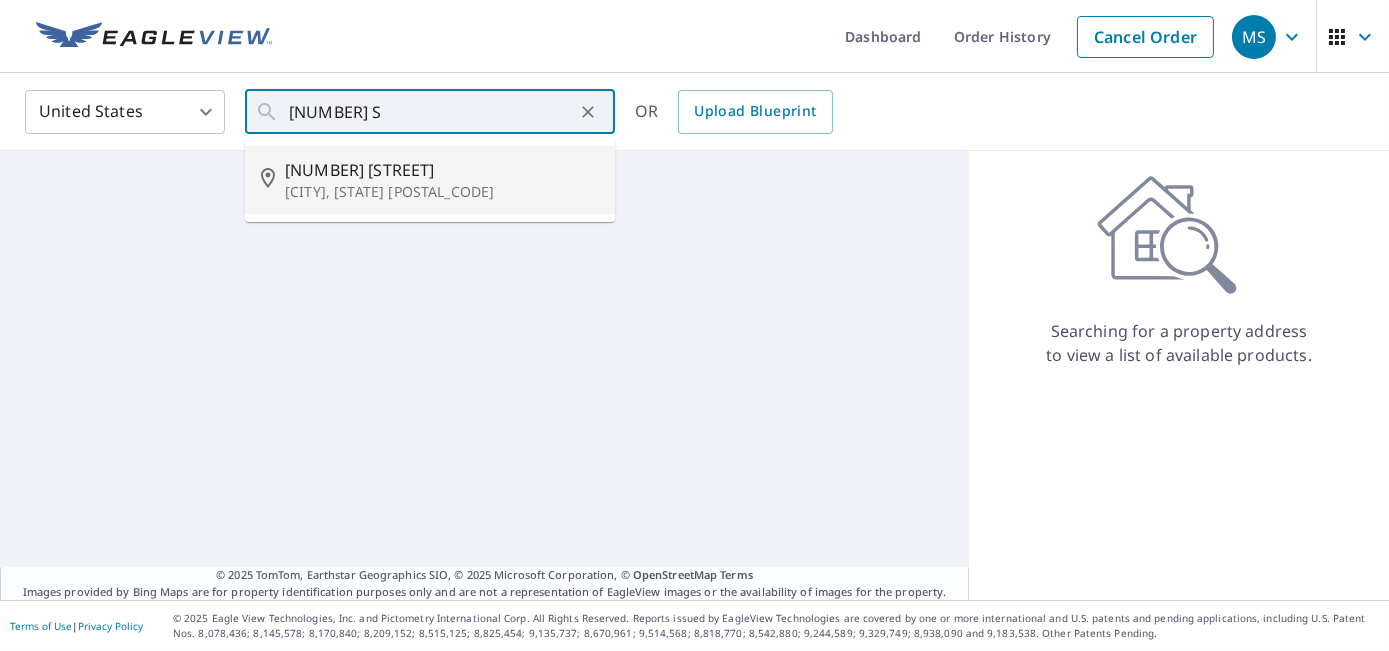 type on "[NUMBER] [STREET] [CITY], [STATE] [POSTAL_CODE]" 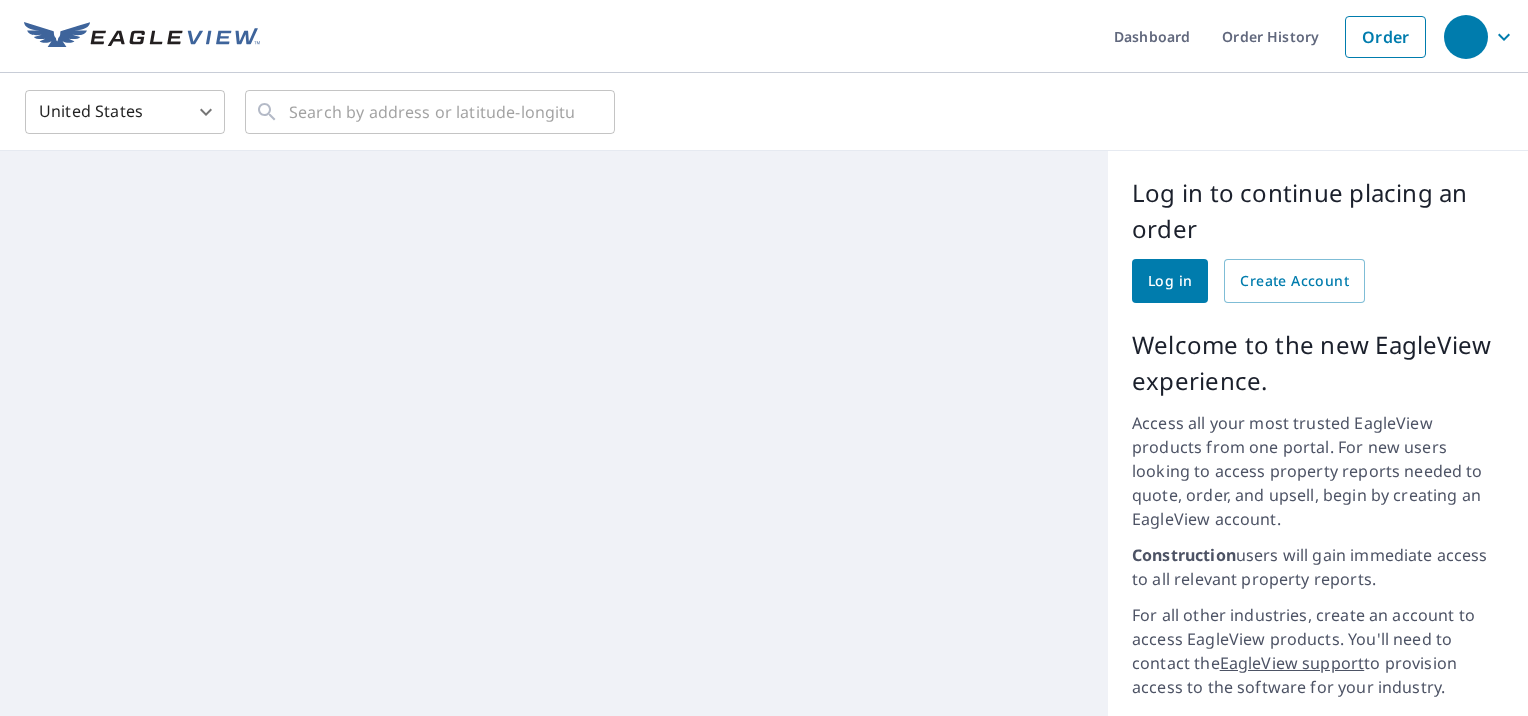 scroll, scrollTop: 0, scrollLeft: 0, axis: both 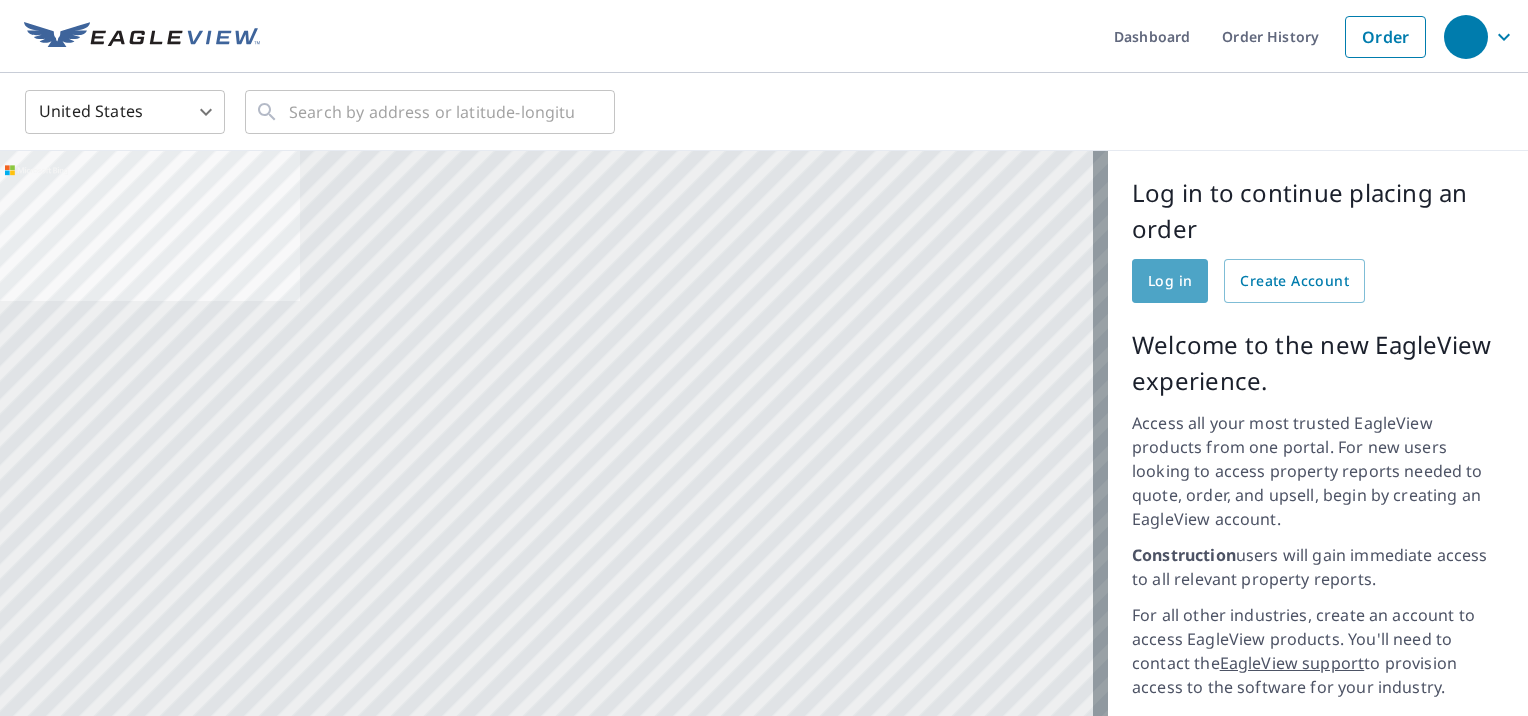 click on "Log in" at bounding box center (1170, 281) 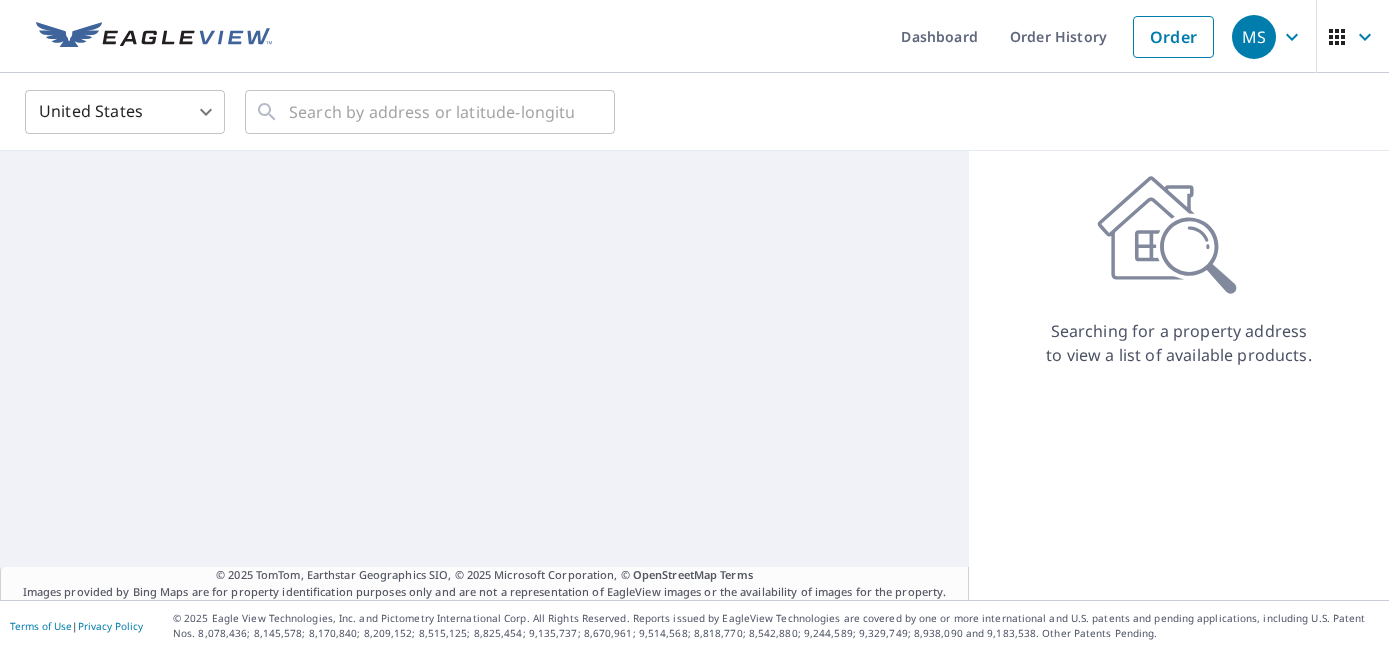 scroll, scrollTop: 0, scrollLeft: 0, axis: both 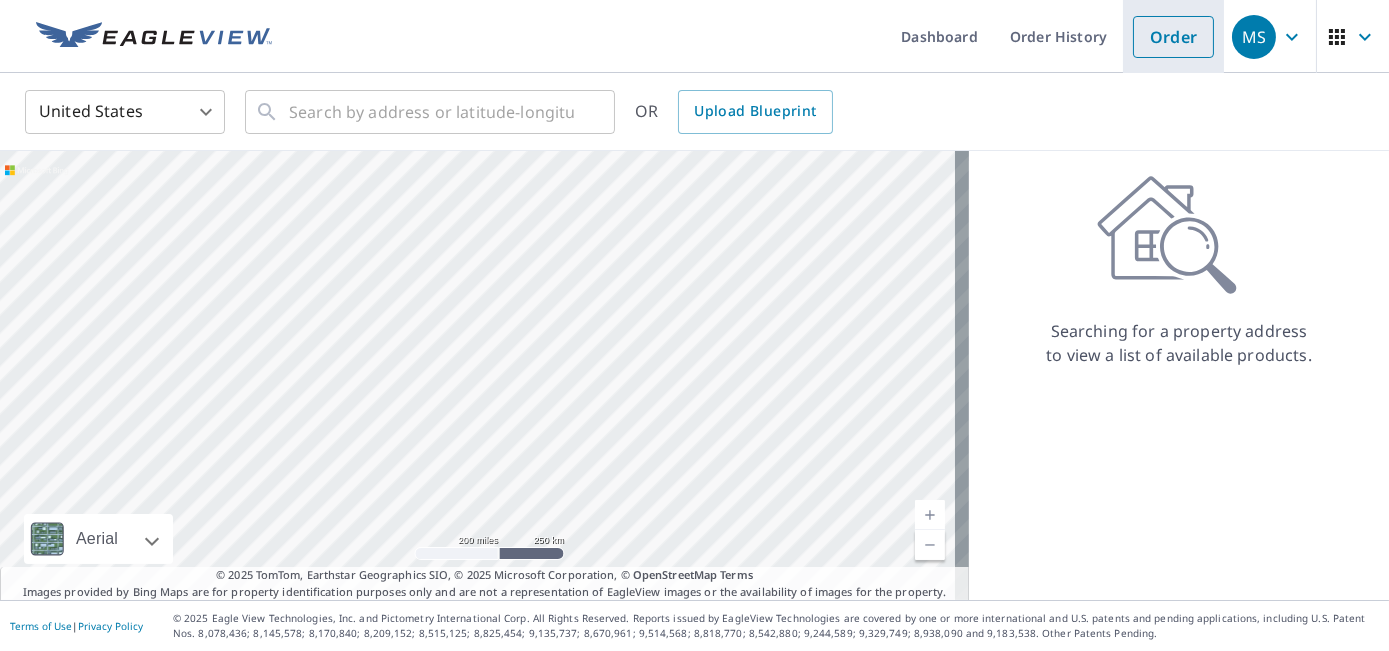 click on "Order" at bounding box center (1173, 37) 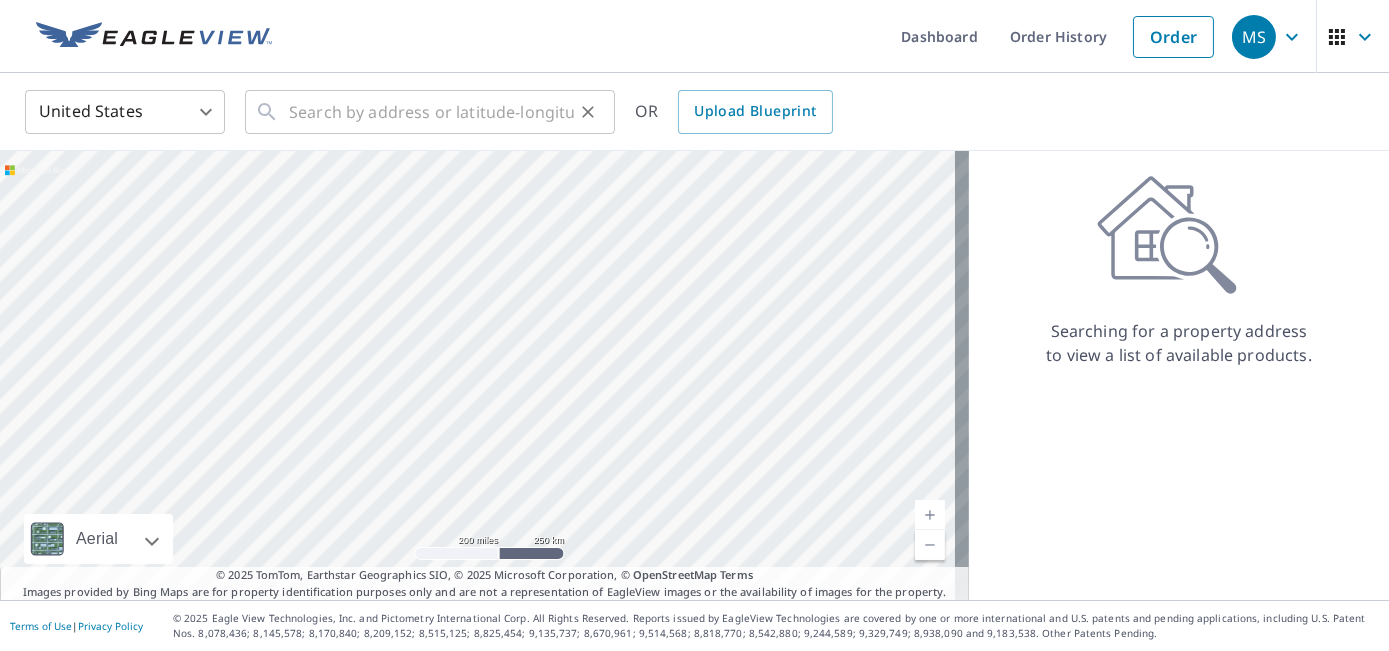 click on "​" at bounding box center (430, 112) 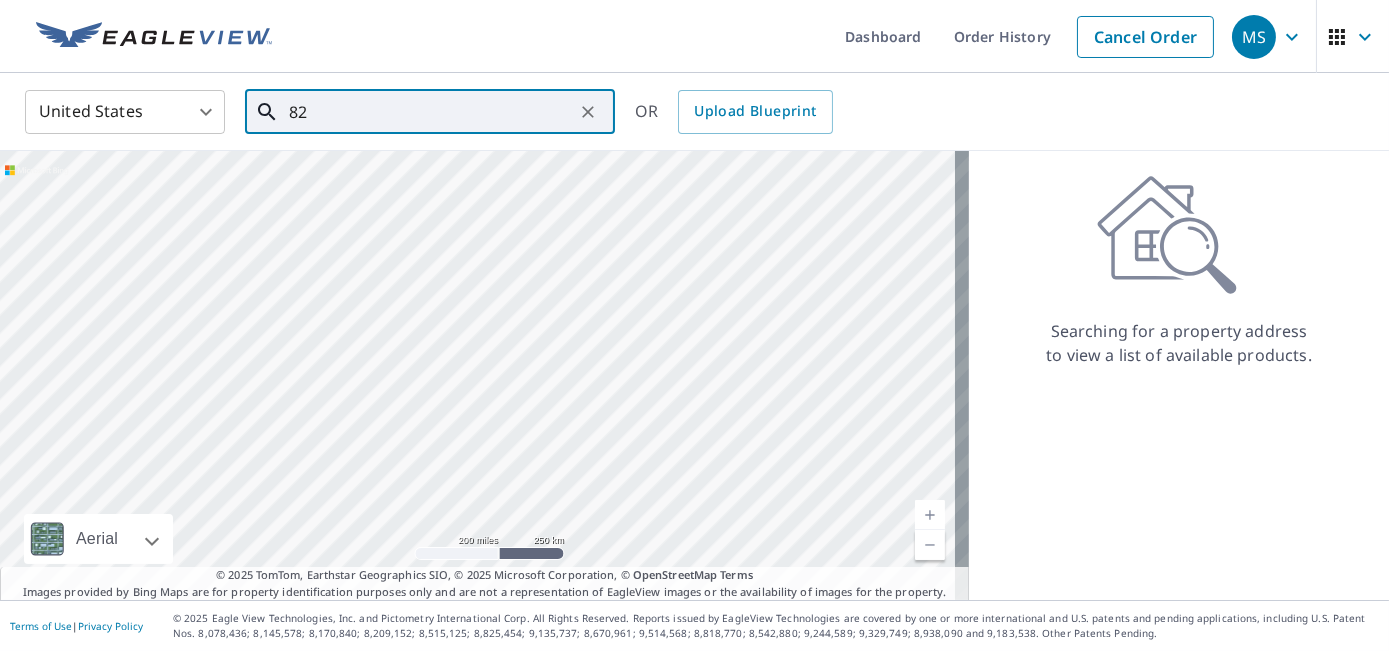 type on "8" 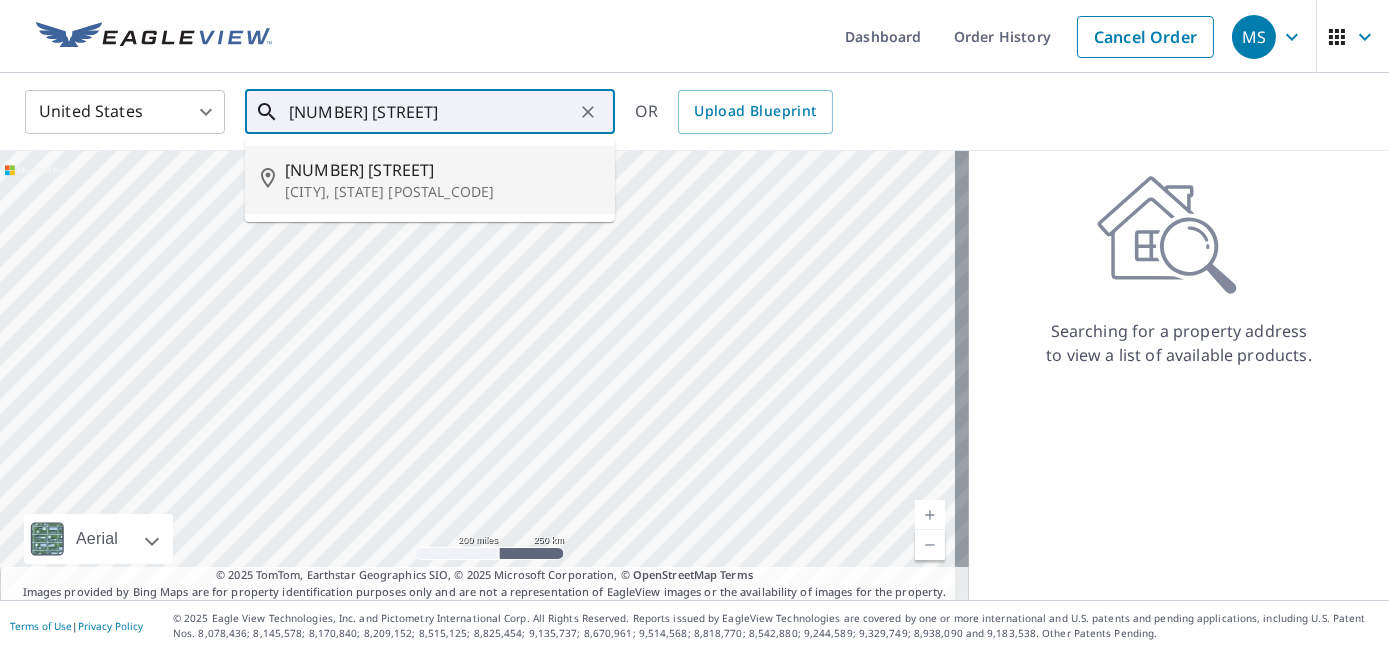 click on "[NUMBER] [STREET]" at bounding box center (442, 170) 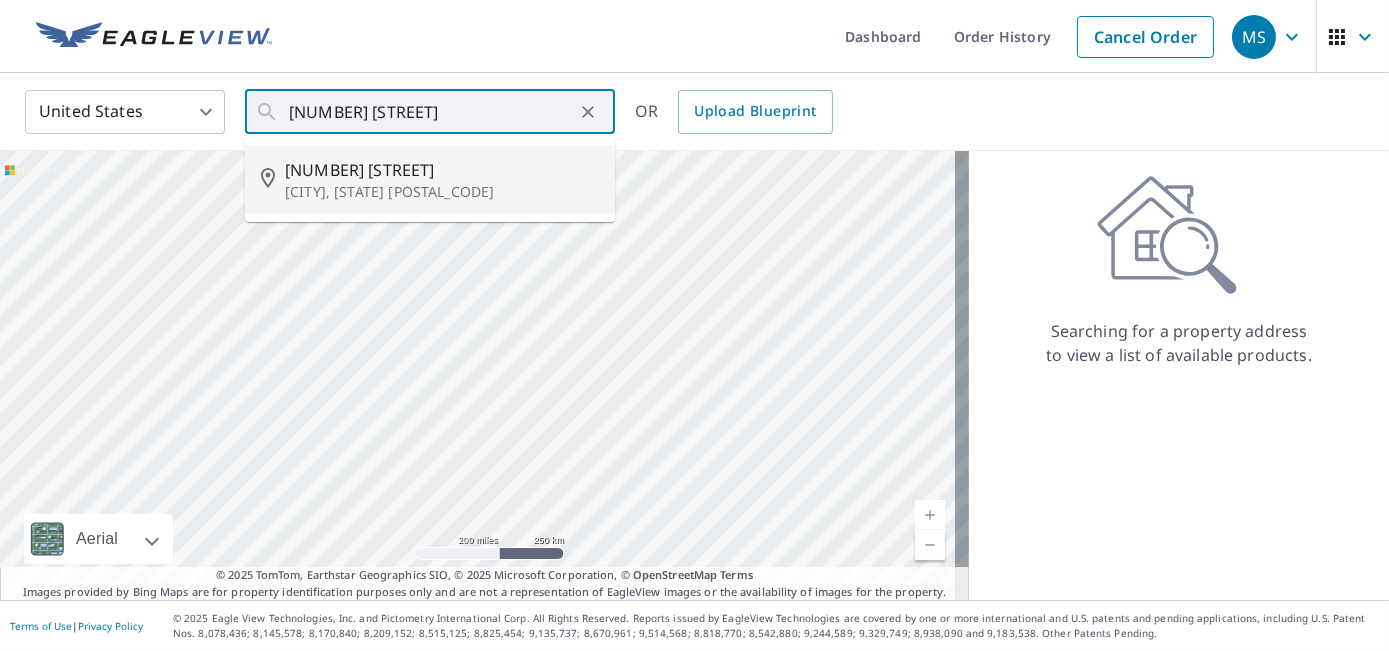 type on "[NUMBER] [STREET] [CITY], [STATE] [POSTAL_CODE]" 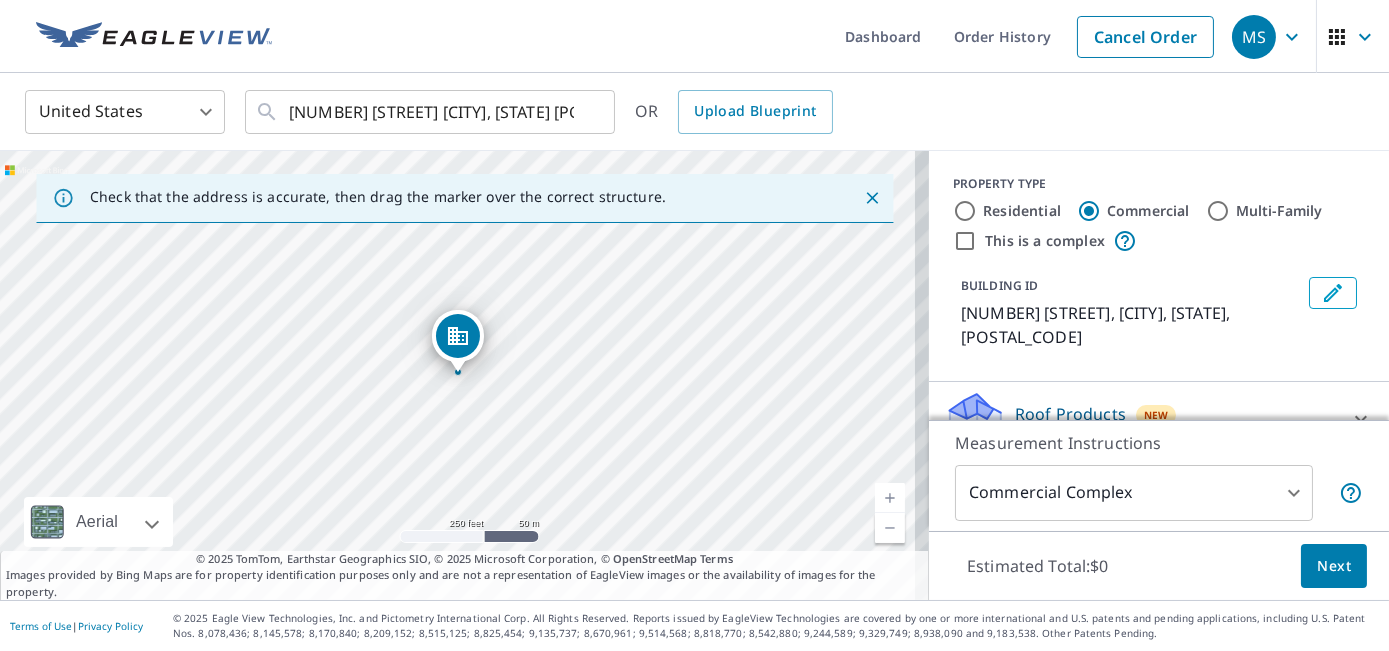 click at bounding box center (890, 498) 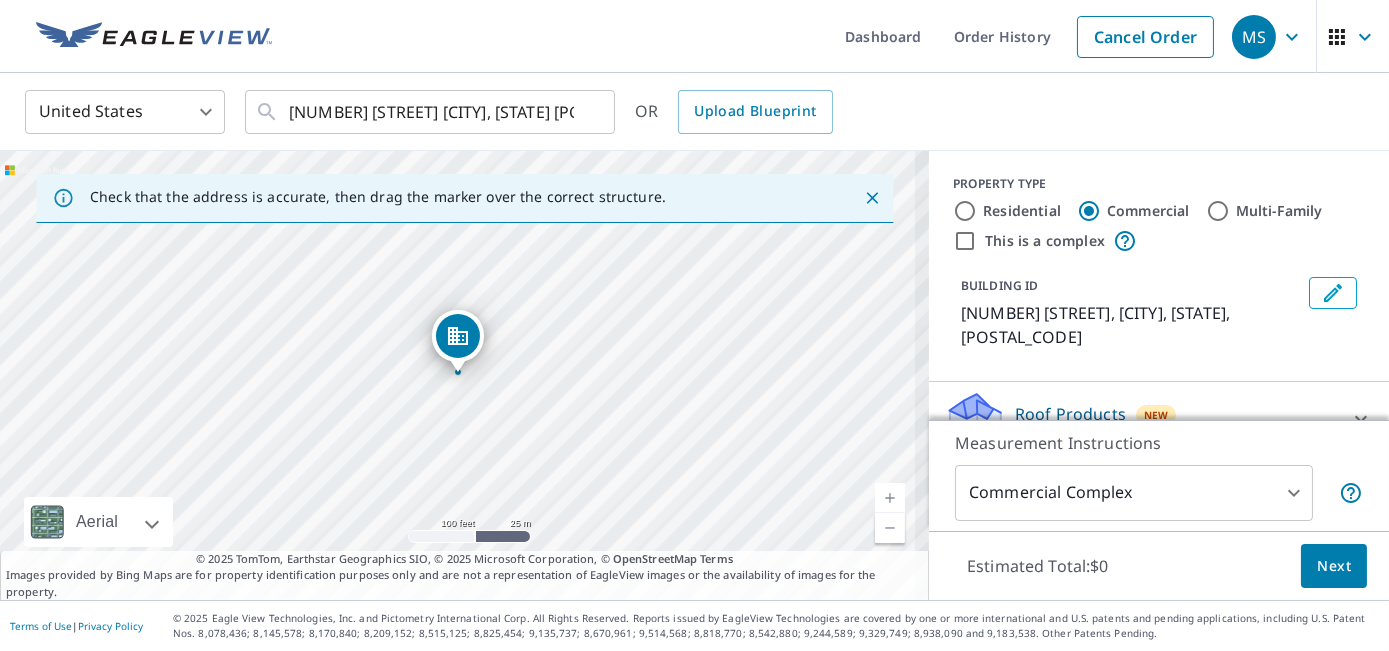 click at bounding box center [890, 498] 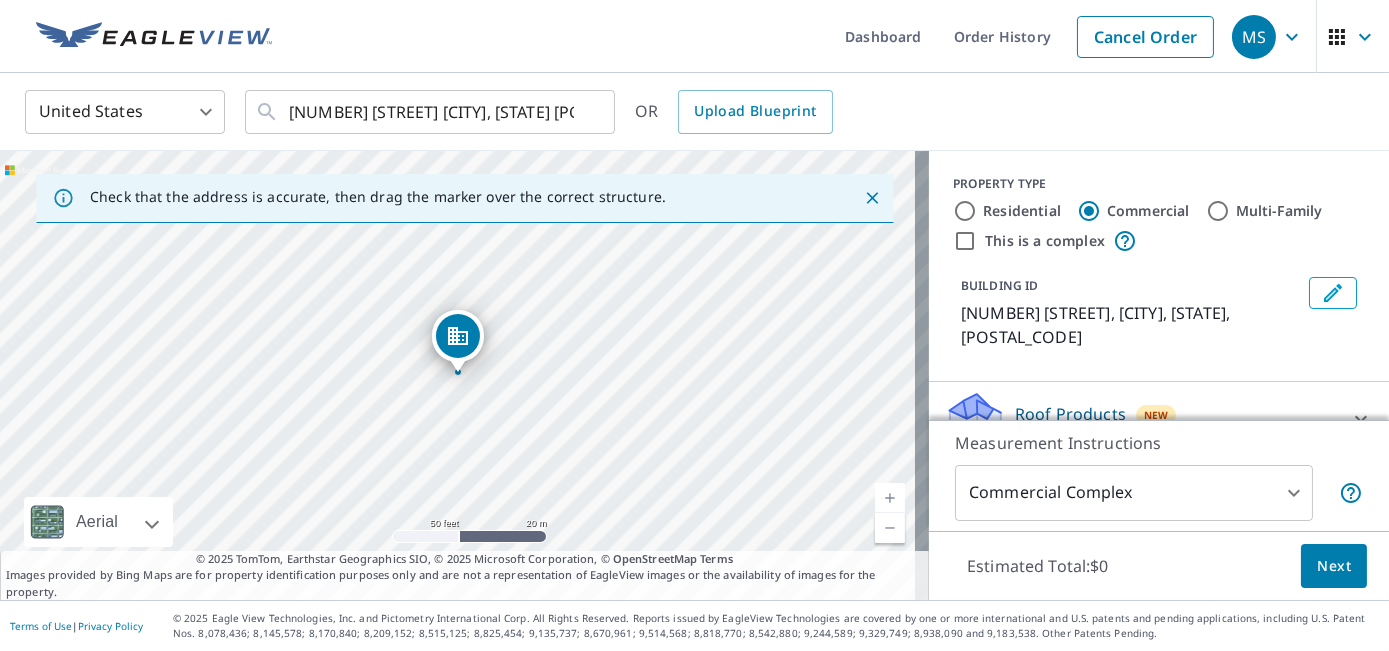 click at bounding box center (890, 498) 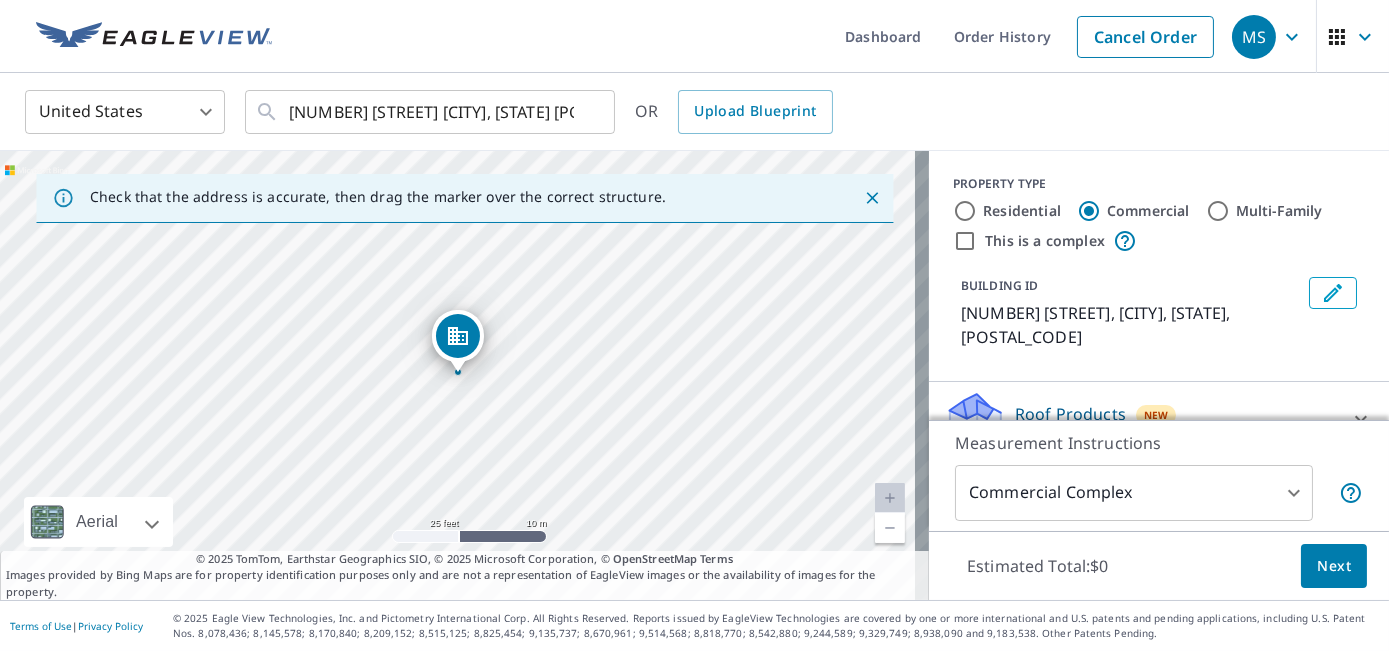 click at bounding box center [890, 498] 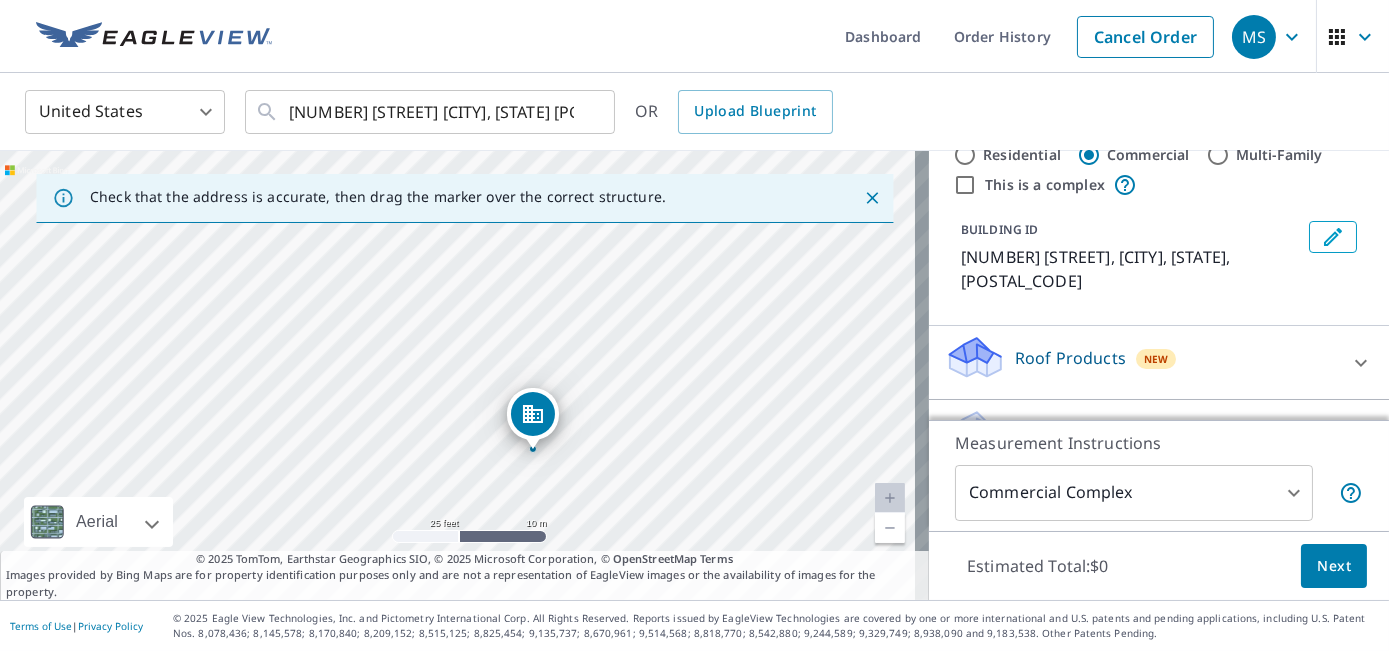 scroll, scrollTop: 72, scrollLeft: 0, axis: vertical 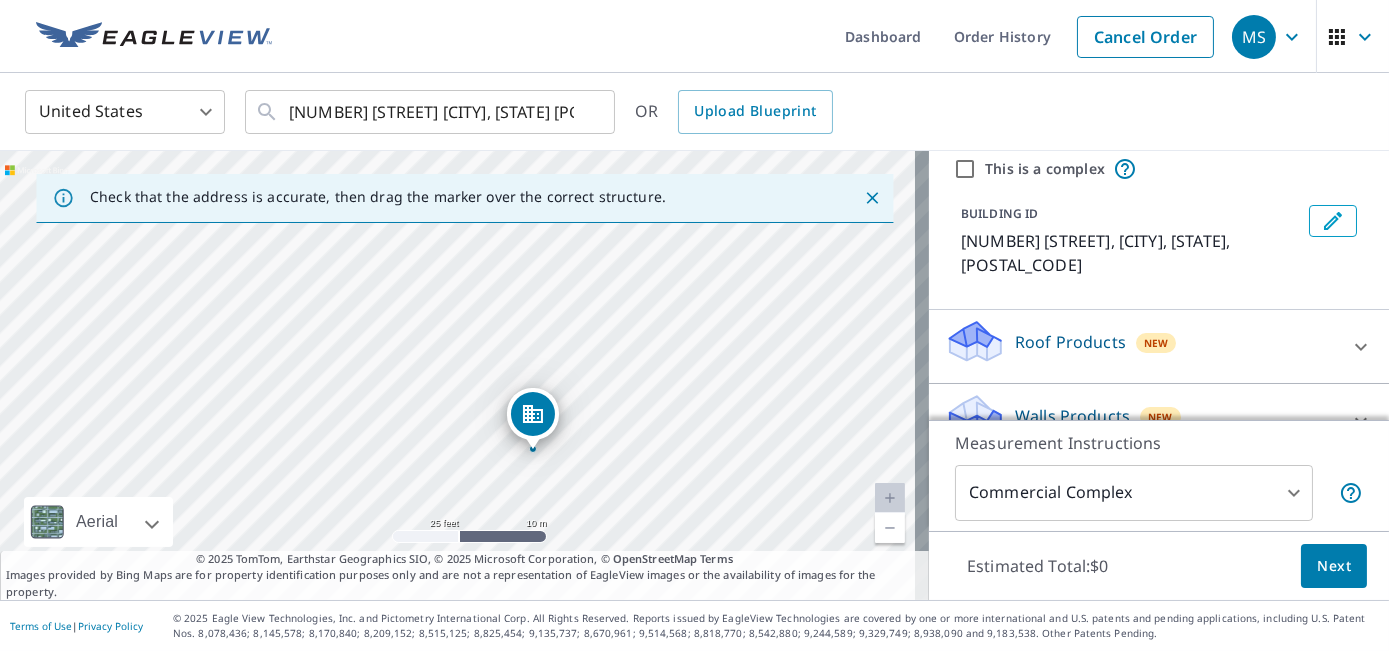 click on "Roof Products" at bounding box center [1070, 342] 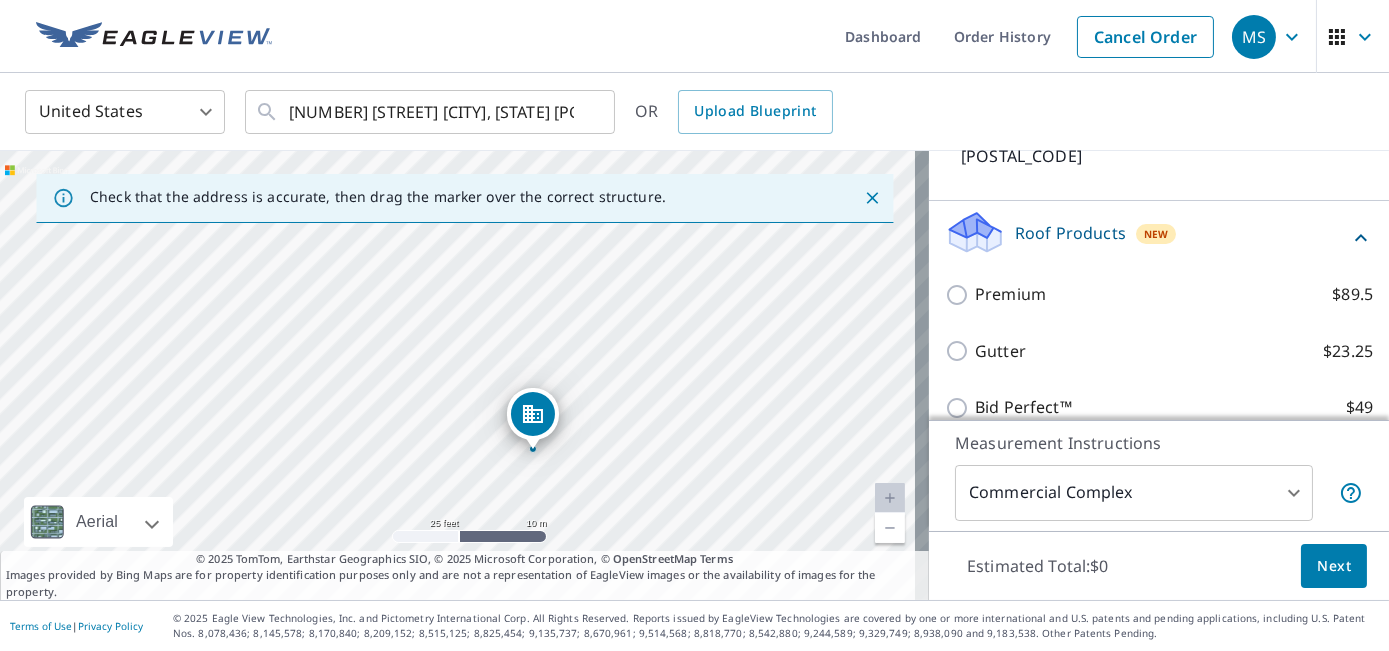 scroll, scrollTop: 218, scrollLeft: 0, axis: vertical 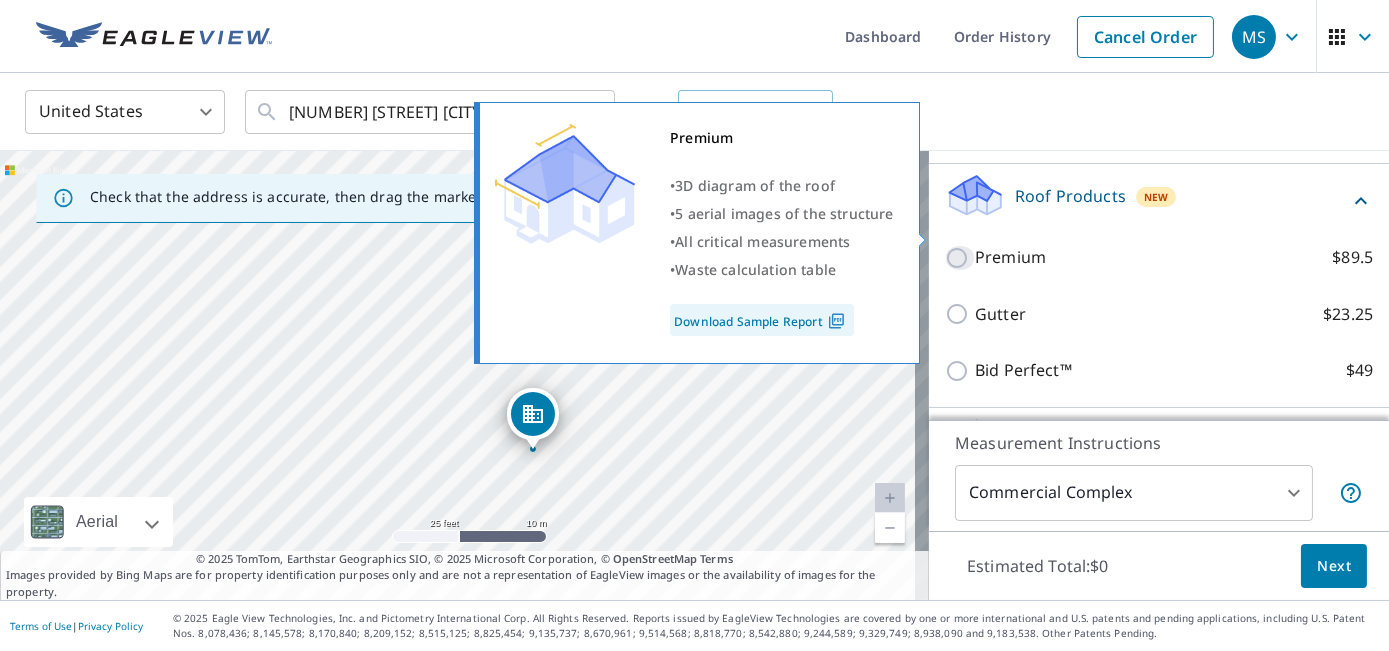 click on "Premium $89.5" at bounding box center (960, 258) 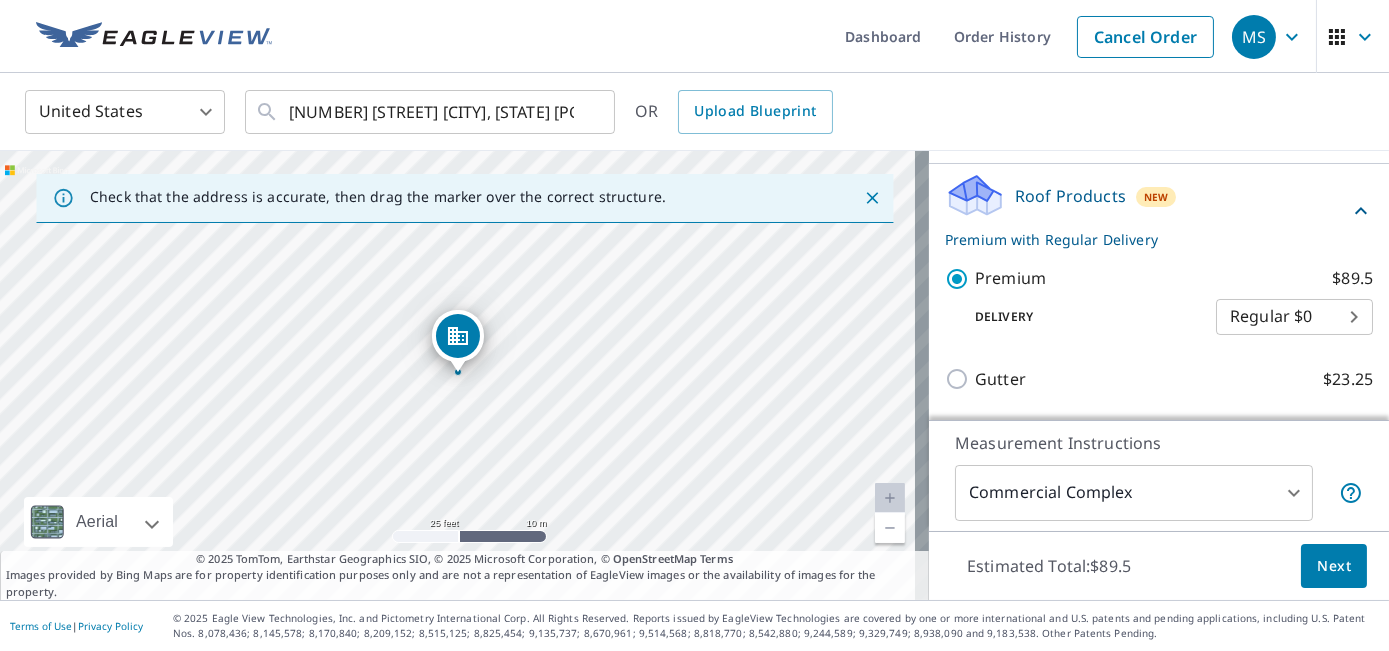 click on "Premium • 3D diagram of the roof • 5 aerial images of the structure • All critical measurements • Waste calculation table Download Sample Report" at bounding box center (706, 254) 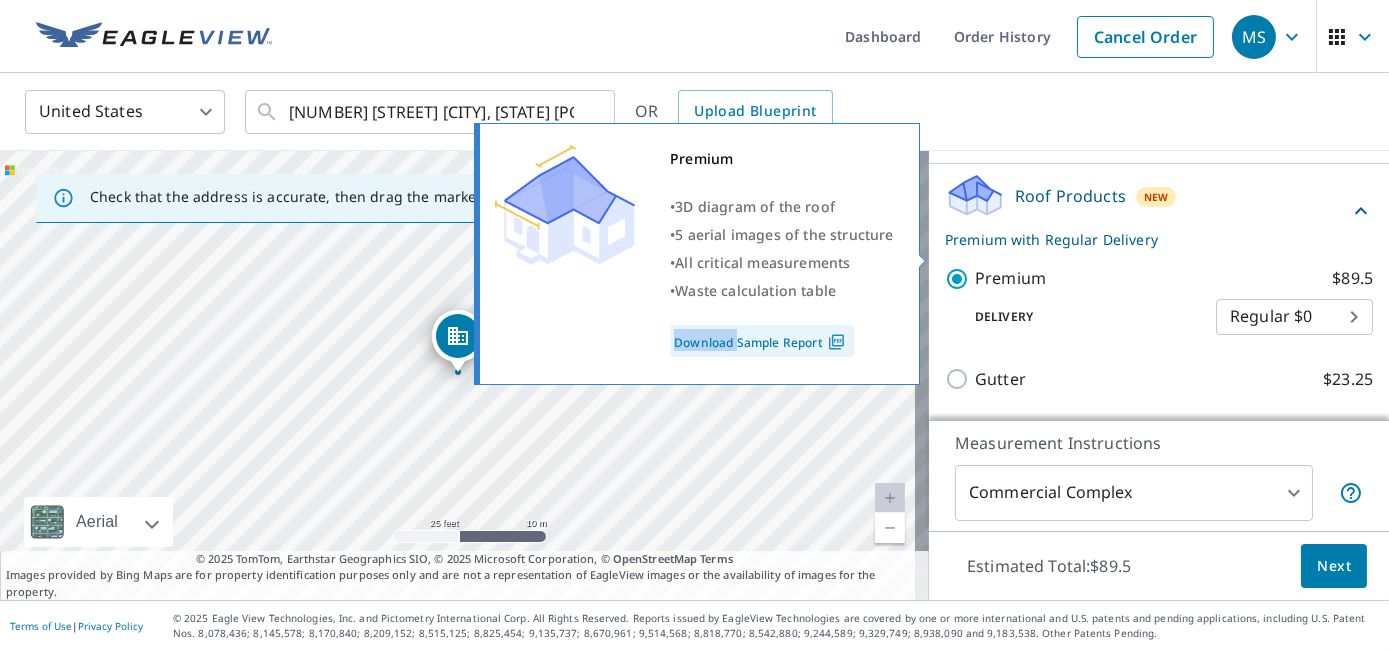 drag, startPoint x: 655, startPoint y: 378, endPoint x: 606, endPoint y: 426, distance: 68.593 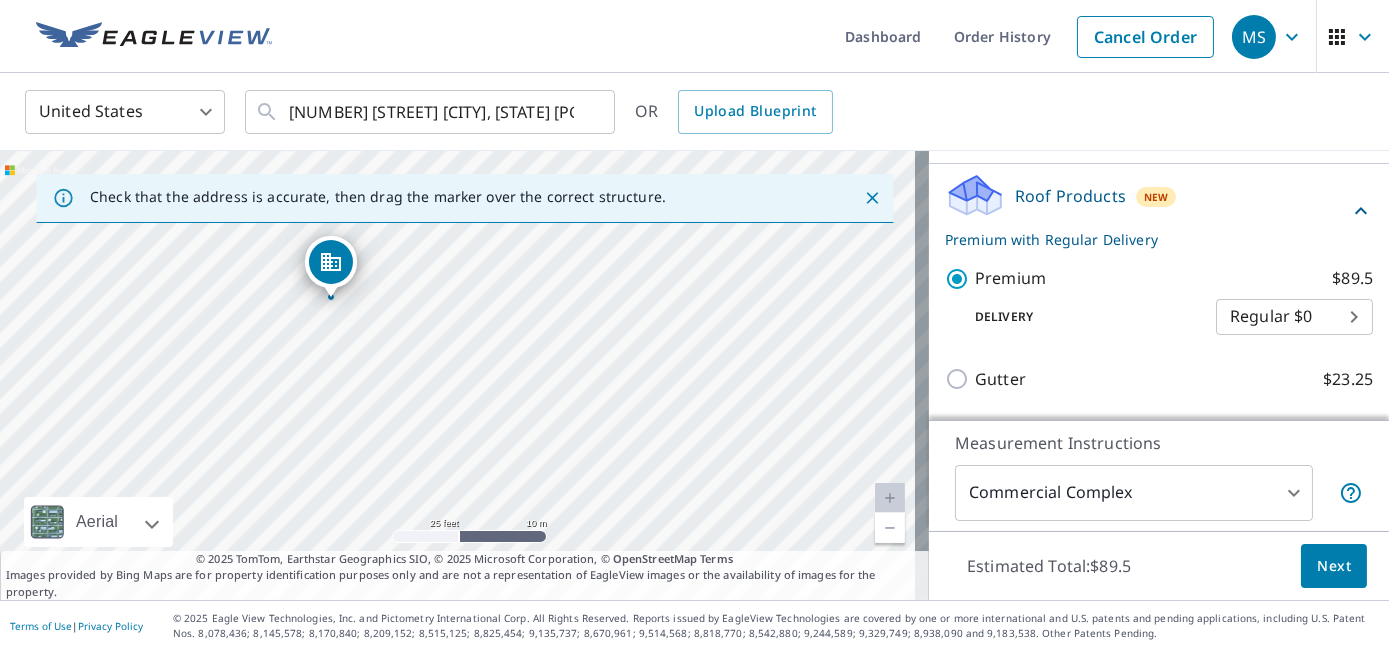 drag, startPoint x: 456, startPoint y: 337, endPoint x: 317, endPoint y: 257, distance: 160.37769 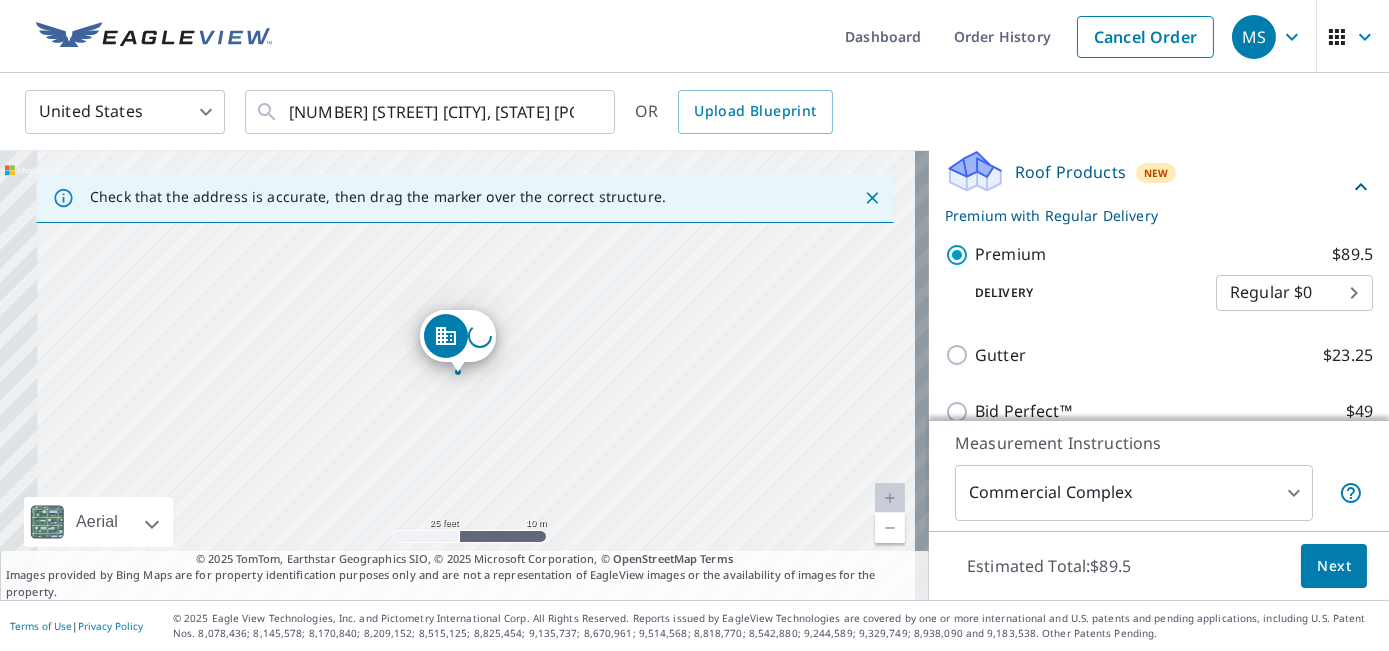 scroll, scrollTop: 218, scrollLeft: 0, axis: vertical 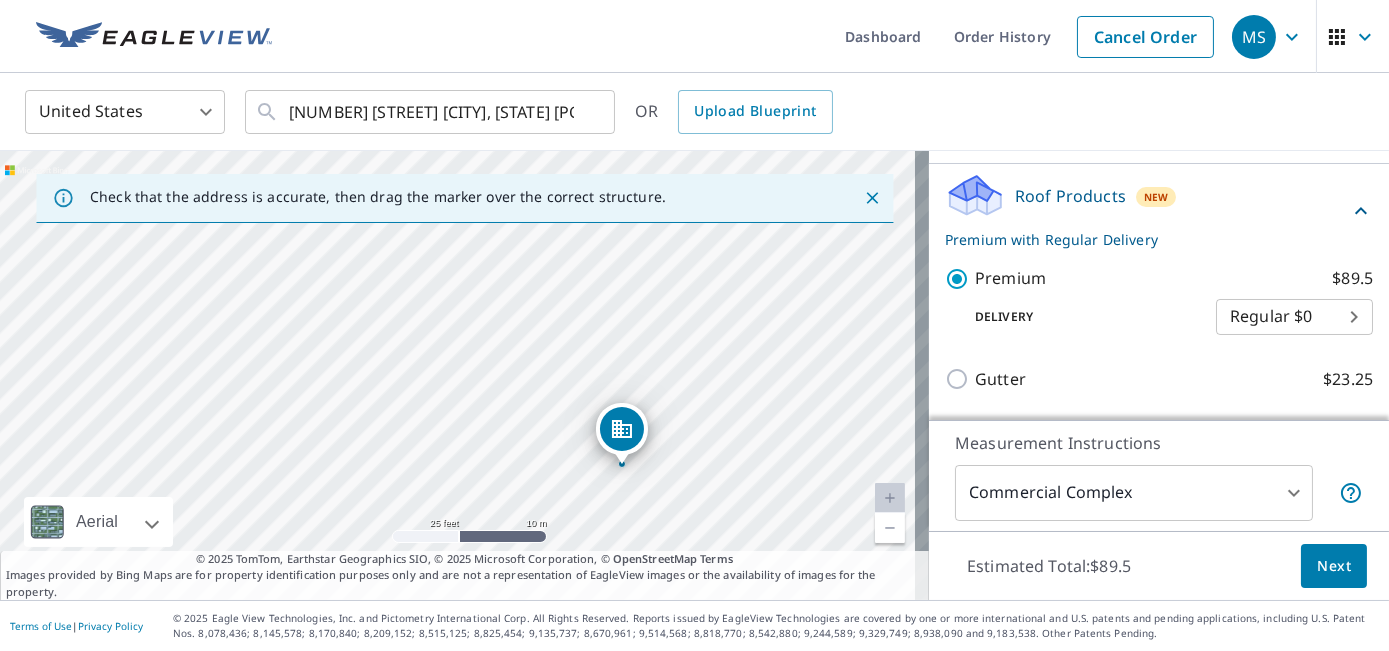 drag, startPoint x: 456, startPoint y: 334, endPoint x: 620, endPoint y: 426, distance: 188.04254 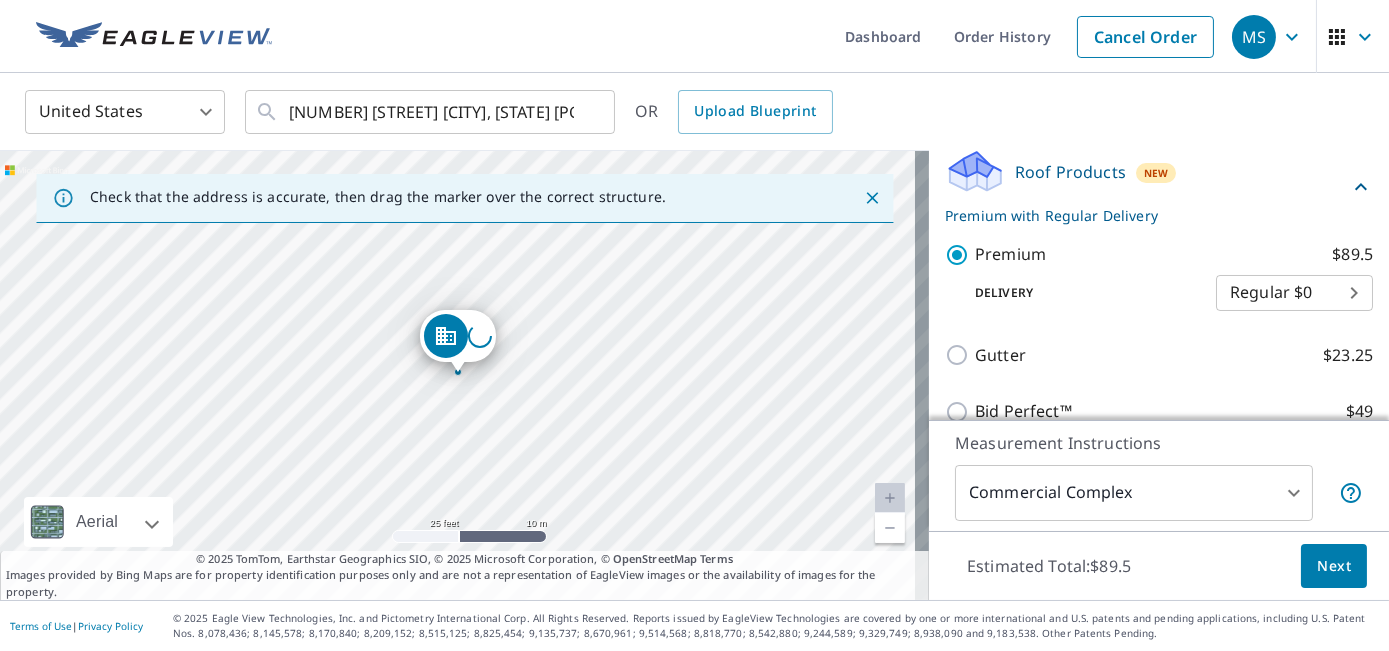 scroll, scrollTop: 218, scrollLeft: 0, axis: vertical 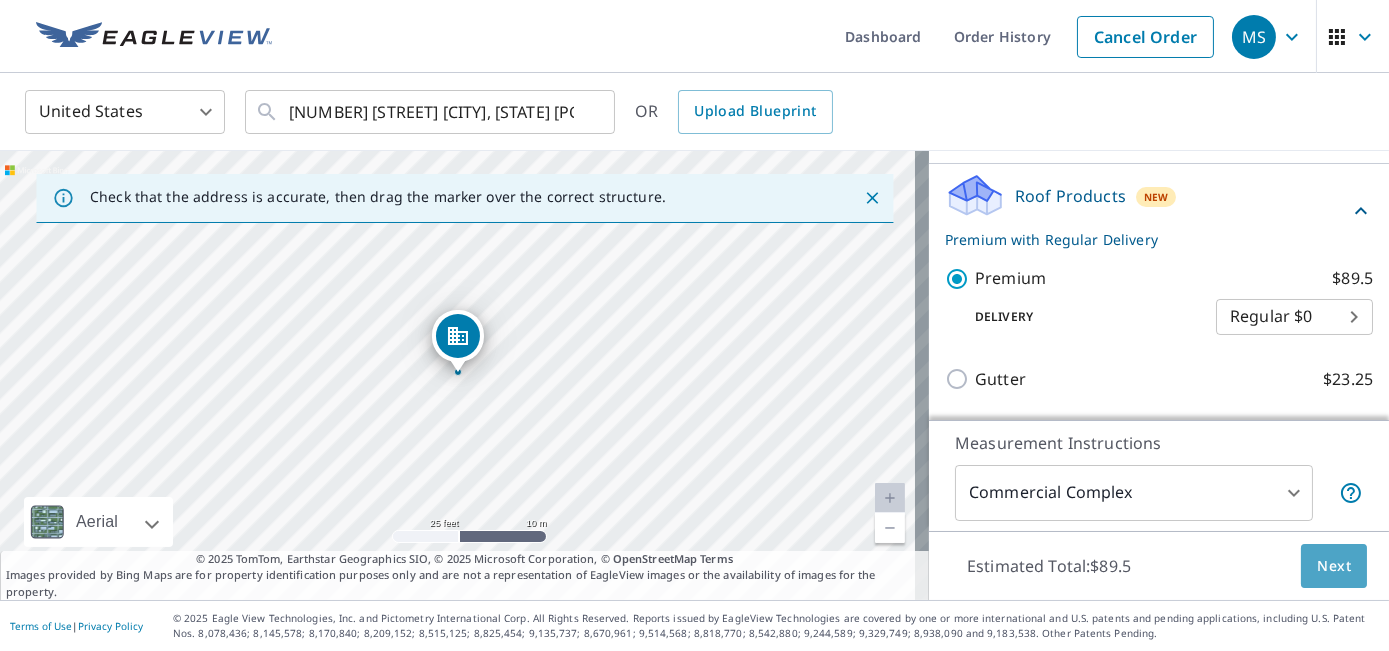 click on "Next" at bounding box center [1334, 566] 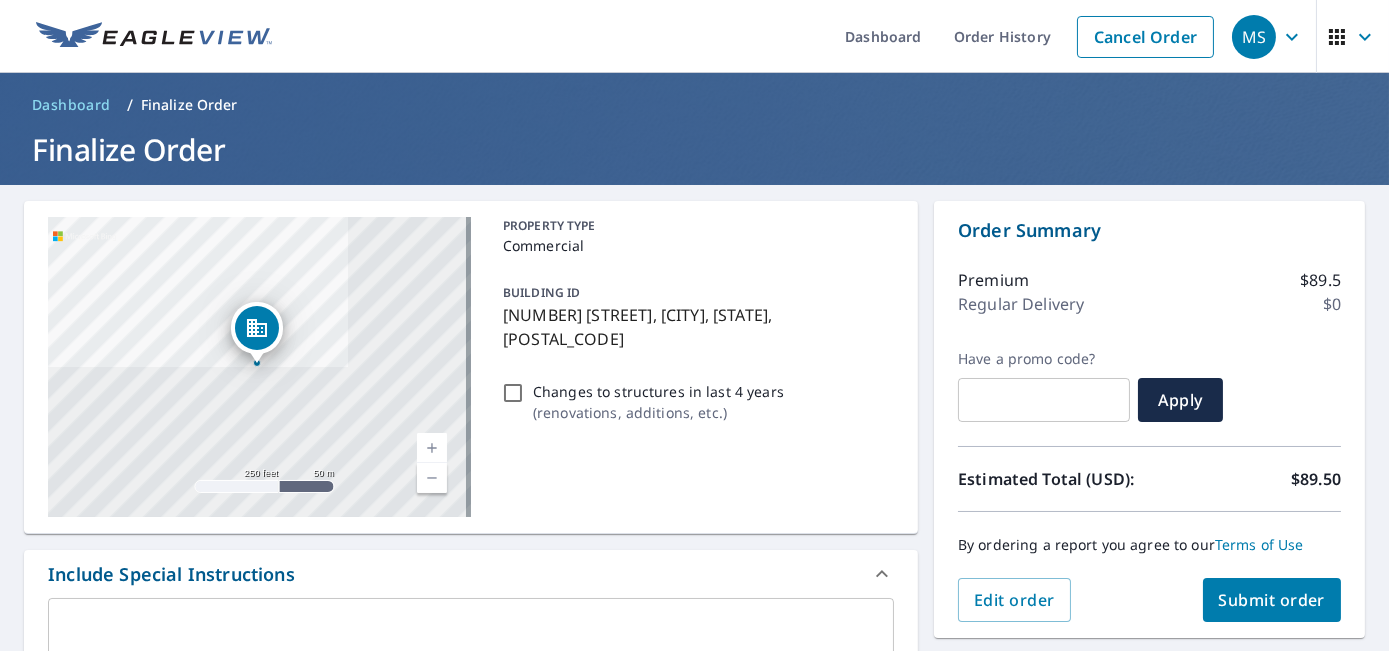 click on "Regular Delivery" at bounding box center (1021, 304) 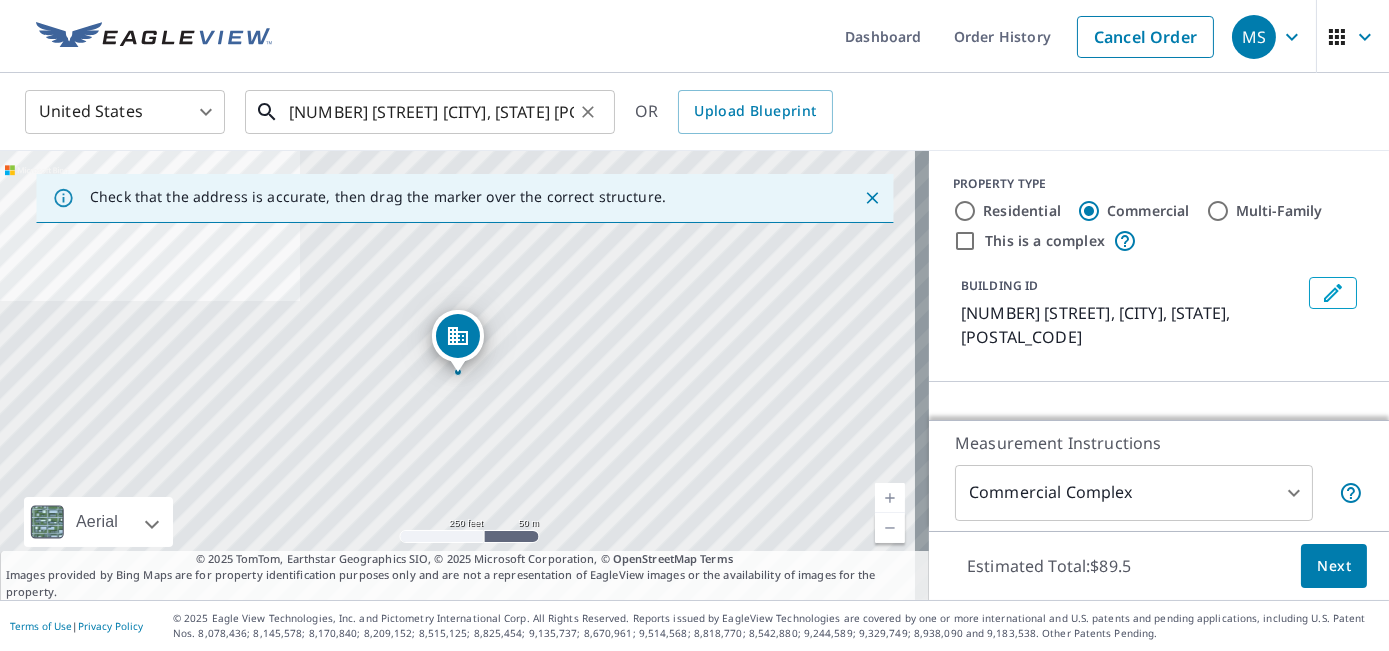click on "[NUMBER] [STREET] [CITY], [STATE] [POSTAL_CODE]" at bounding box center (431, 112) 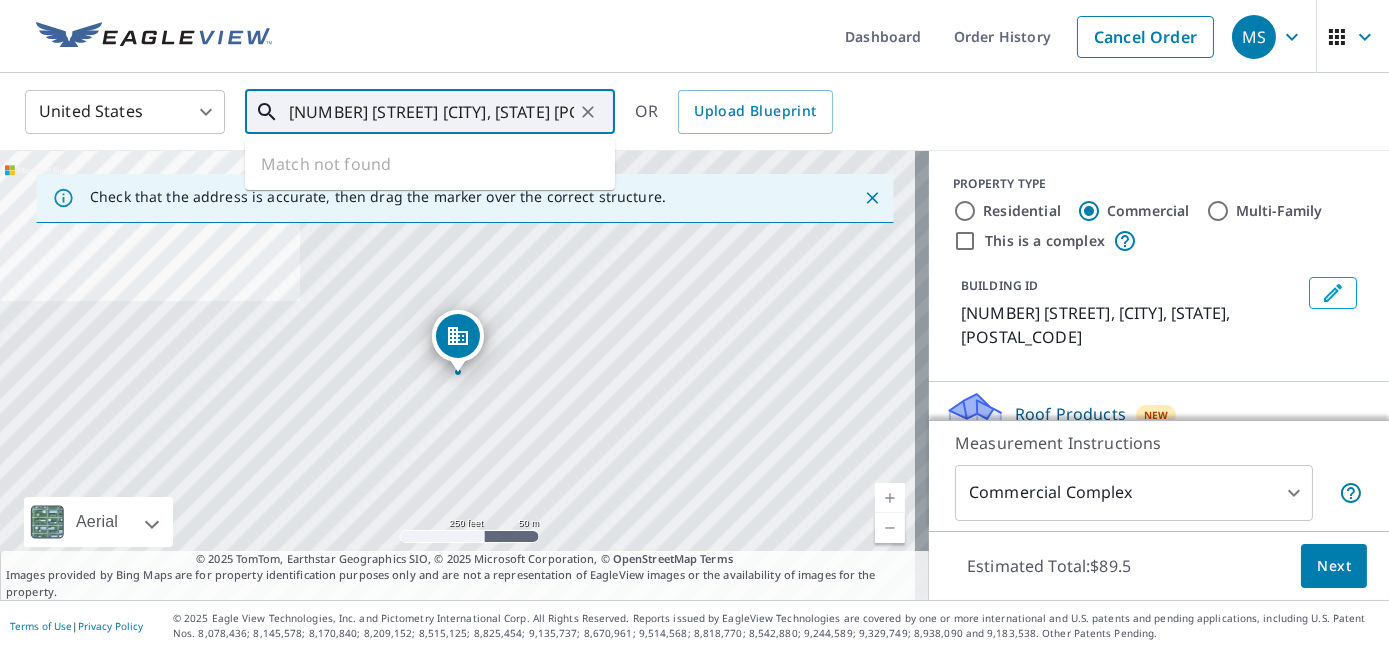 type on "[NUMBER] [STREET] [CITY], [STATE], [POSTAL_CODE]" 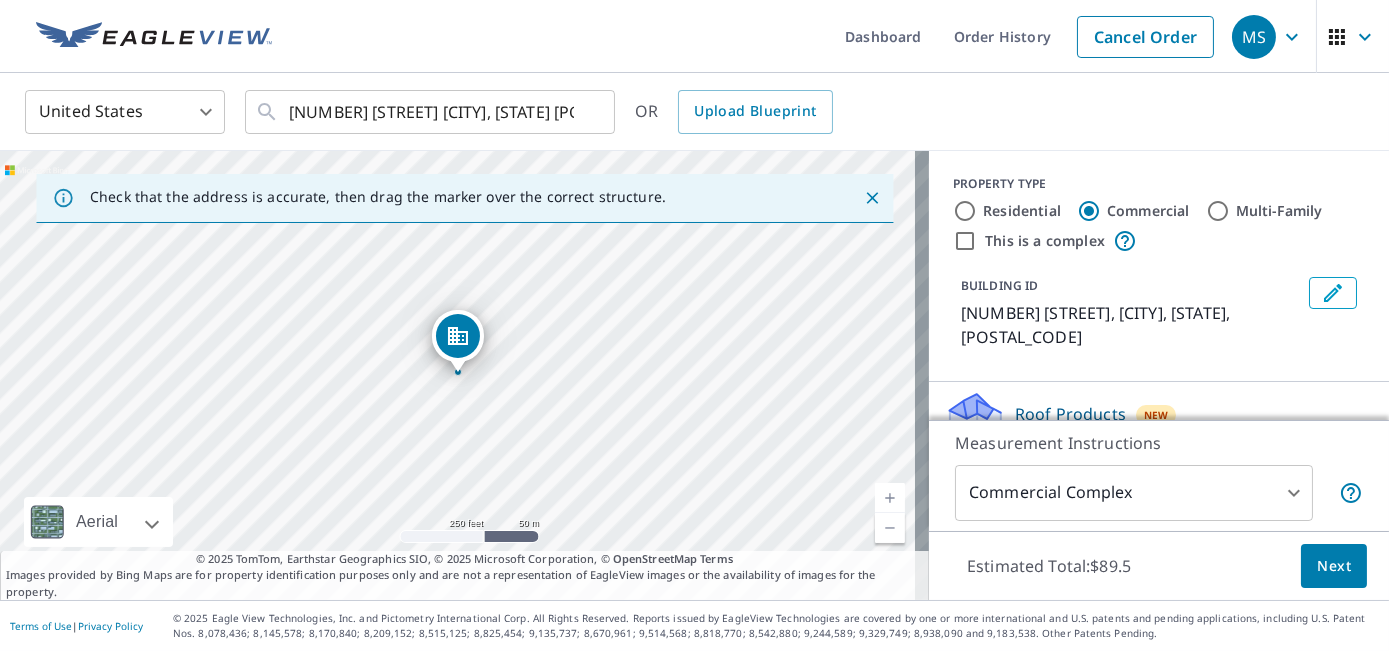 click at bounding box center (890, 498) 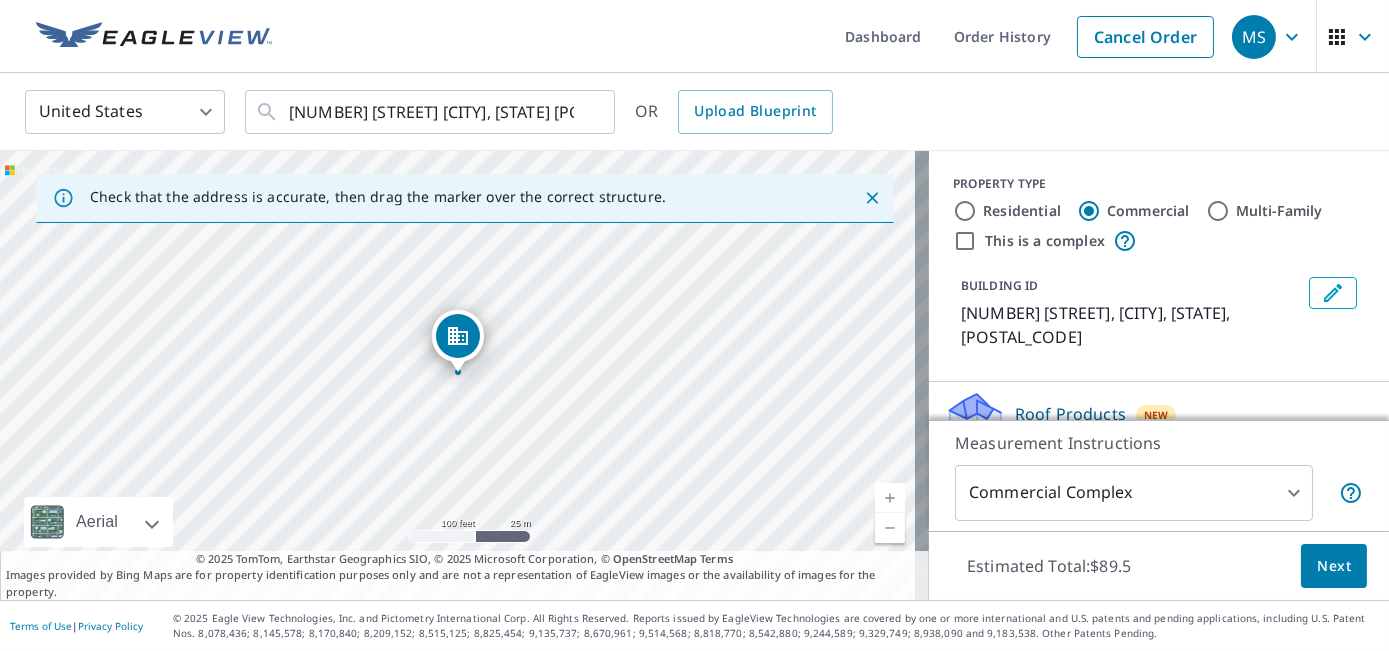 click at bounding box center (890, 498) 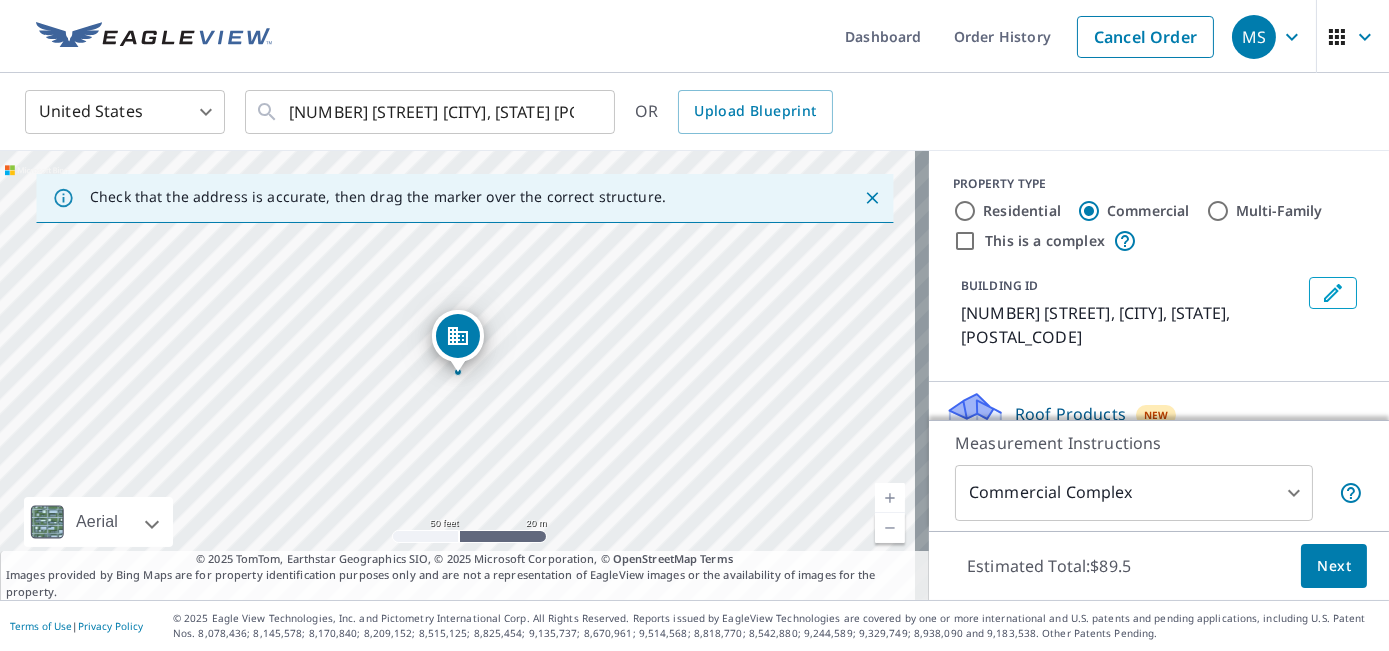 click at bounding box center [890, 498] 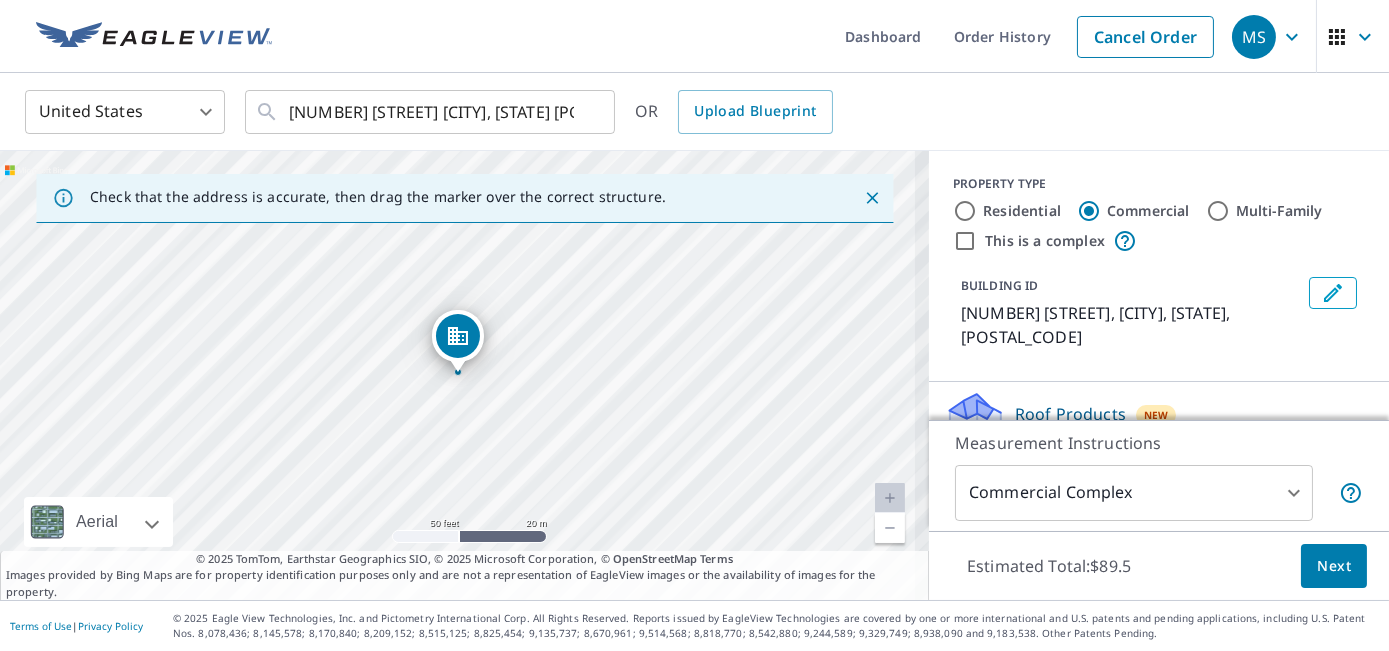 click at bounding box center [890, 498] 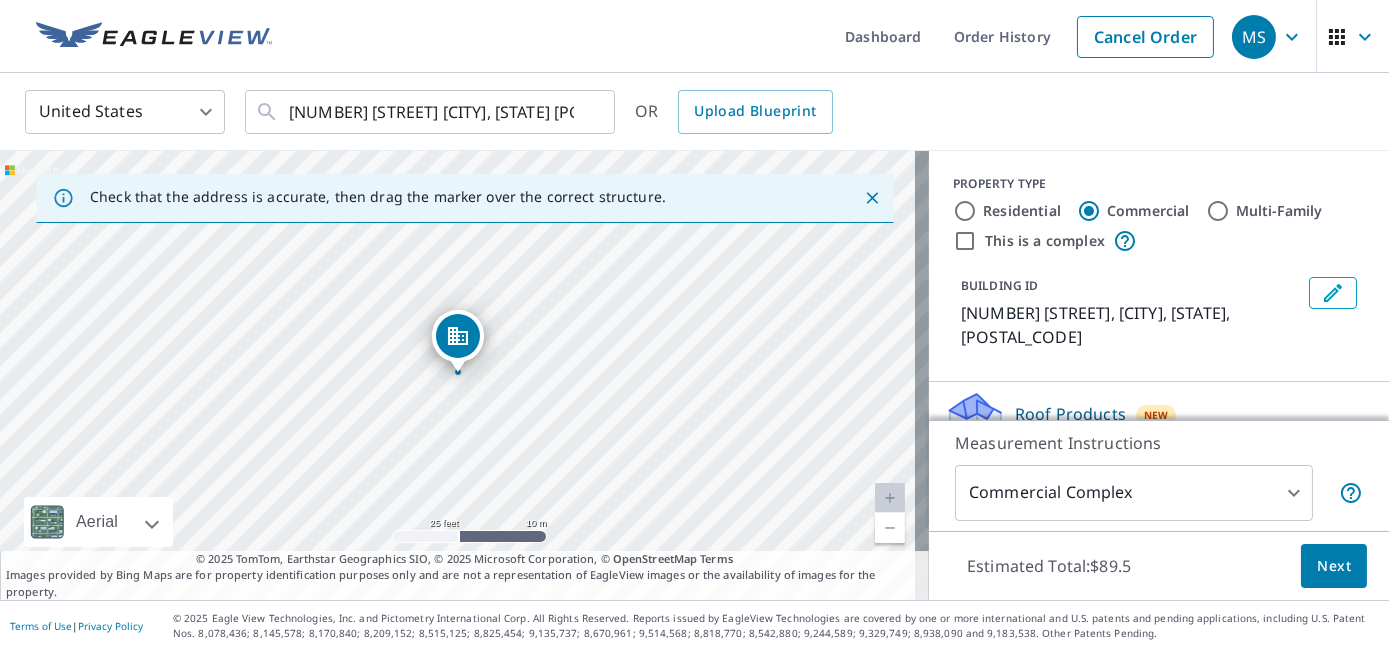 click at bounding box center (890, 498) 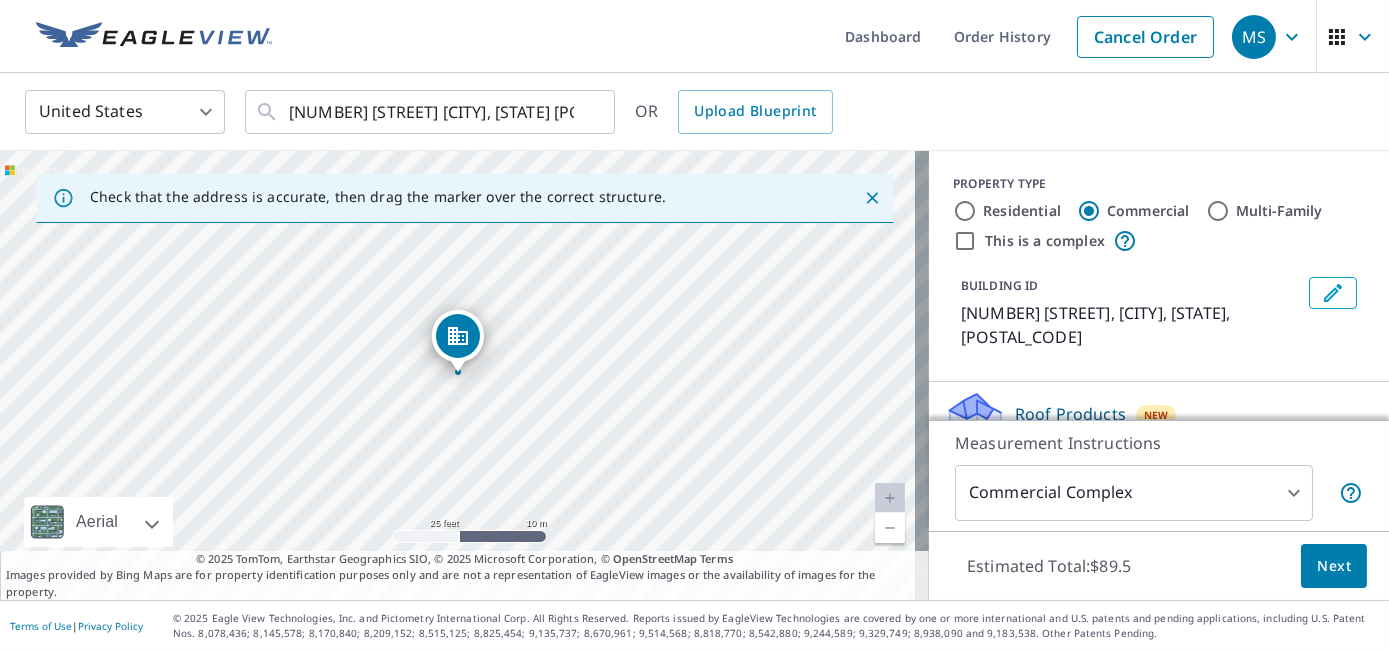 scroll, scrollTop: 36, scrollLeft: 0, axis: vertical 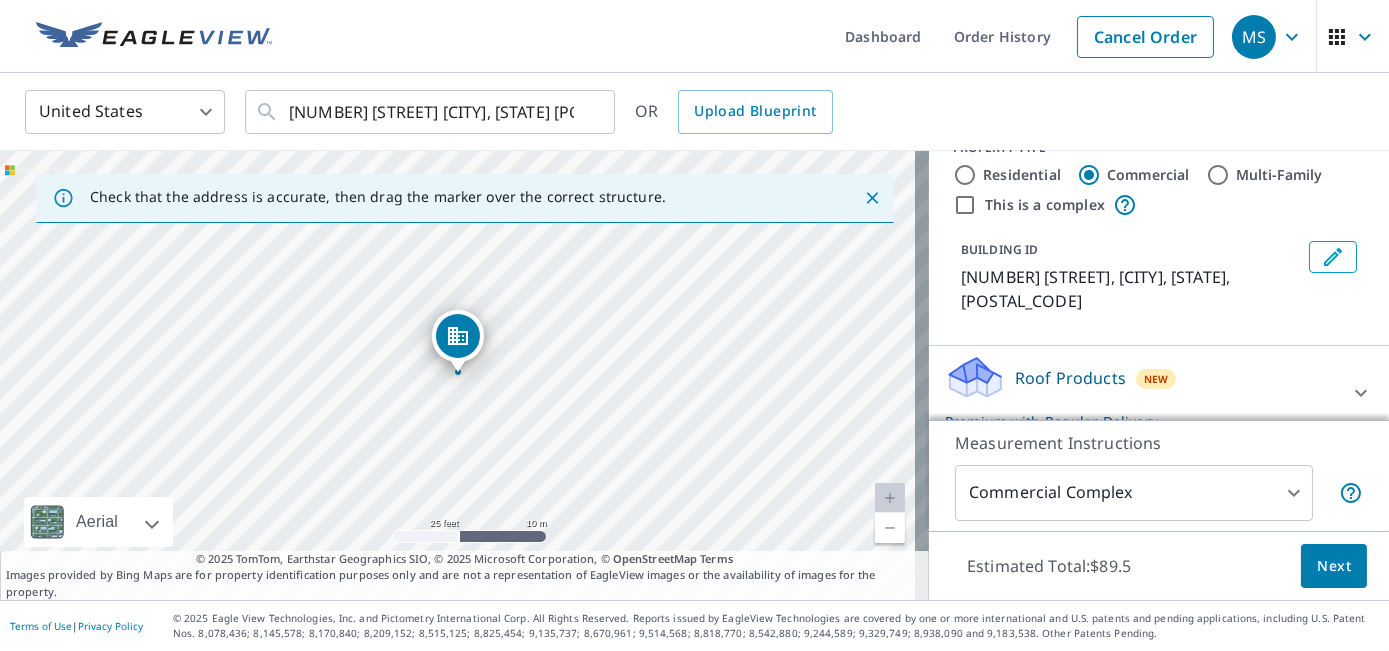 click on "Roof Products New Premium with Regular Delivery" at bounding box center [1141, 393] 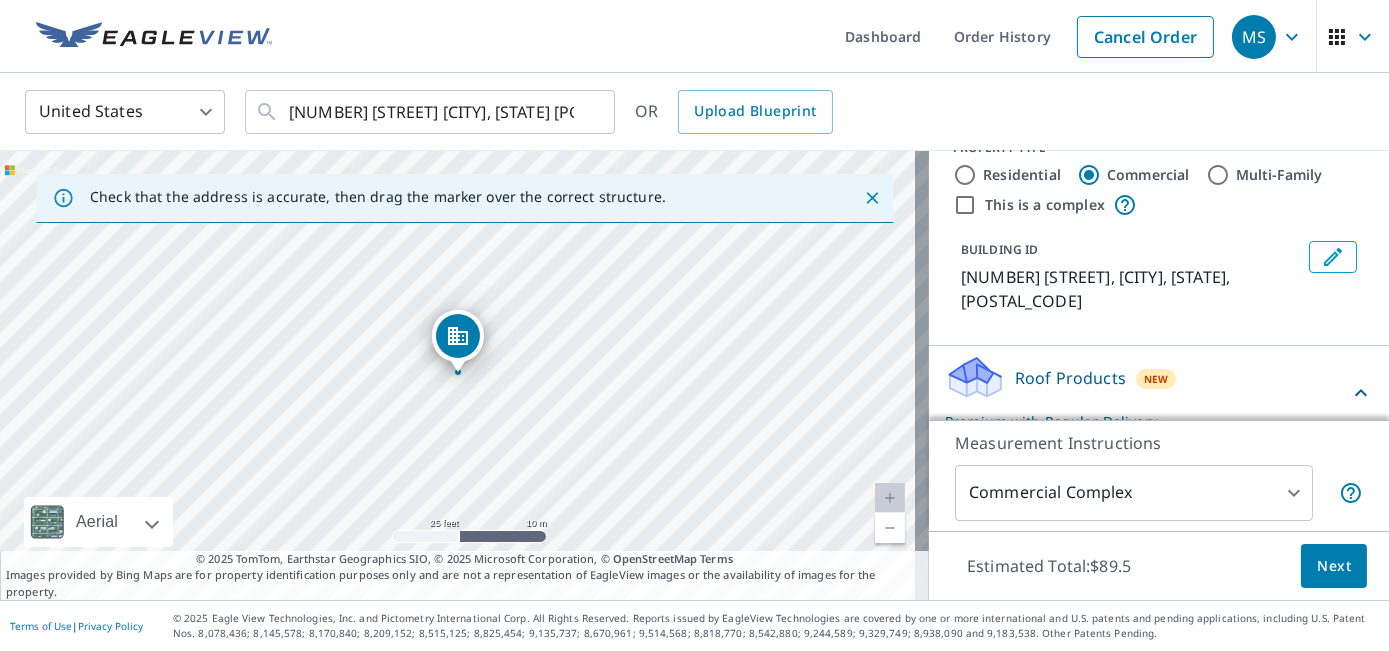 click on "Roof Products" at bounding box center [1070, 378] 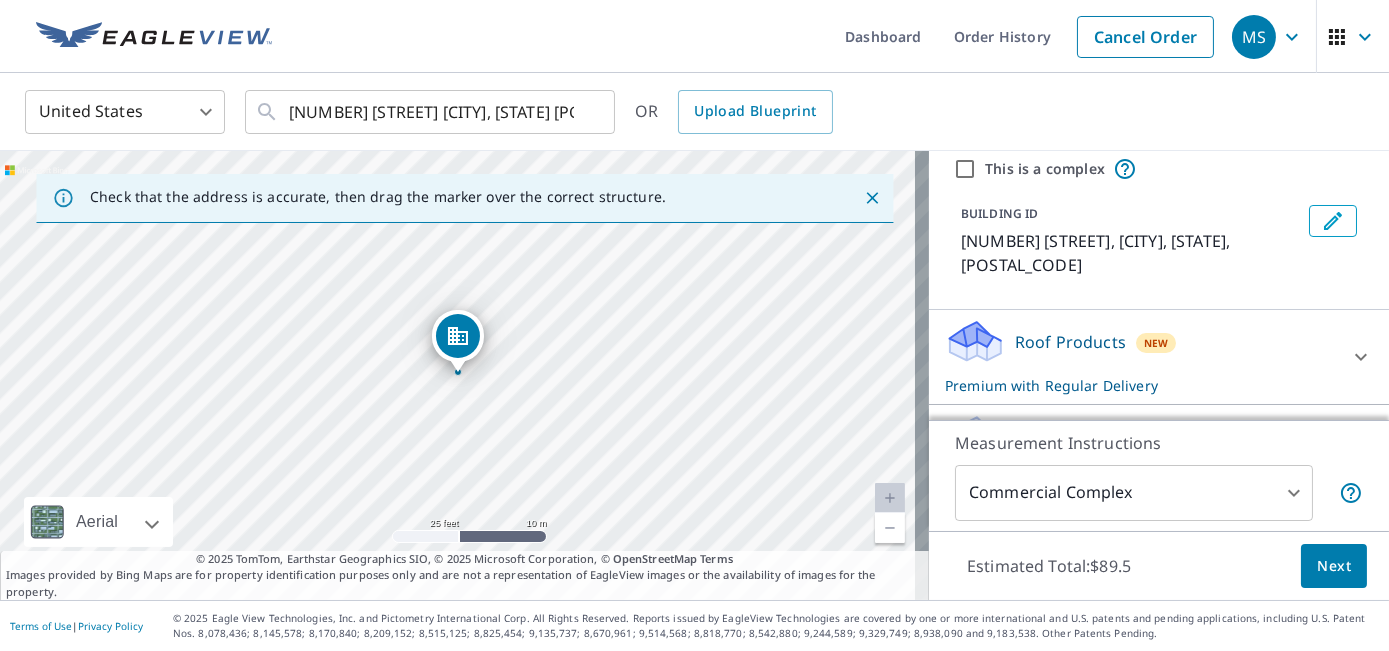scroll, scrollTop: 106, scrollLeft: 0, axis: vertical 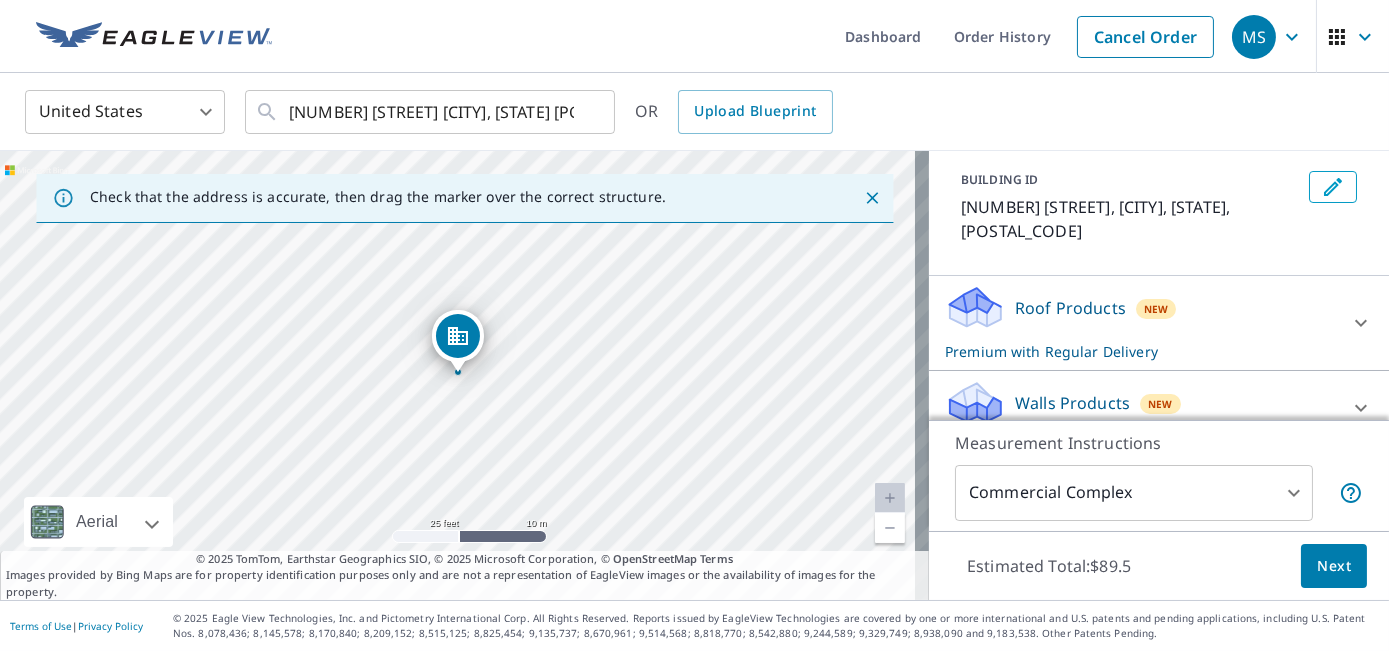click on "Roof Products New Premium with Regular Delivery" at bounding box center (1141, 323) 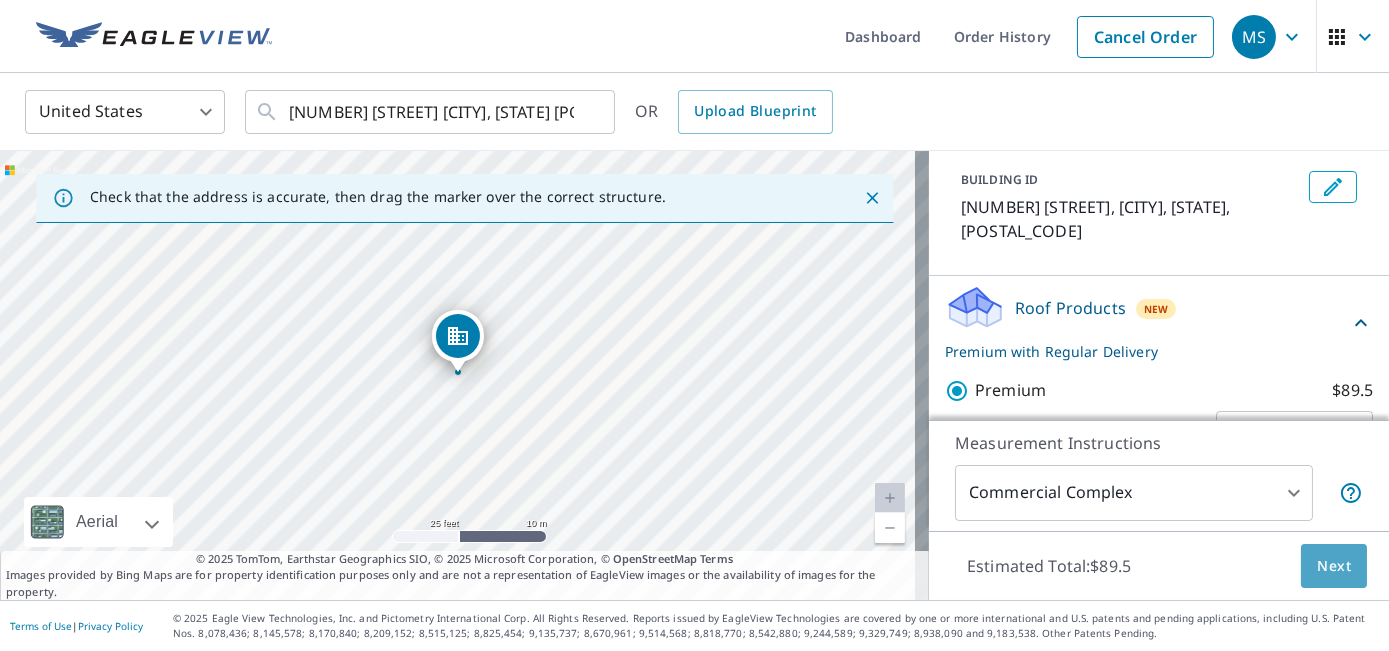 click on "Next" at bounding box center [1334, 566] 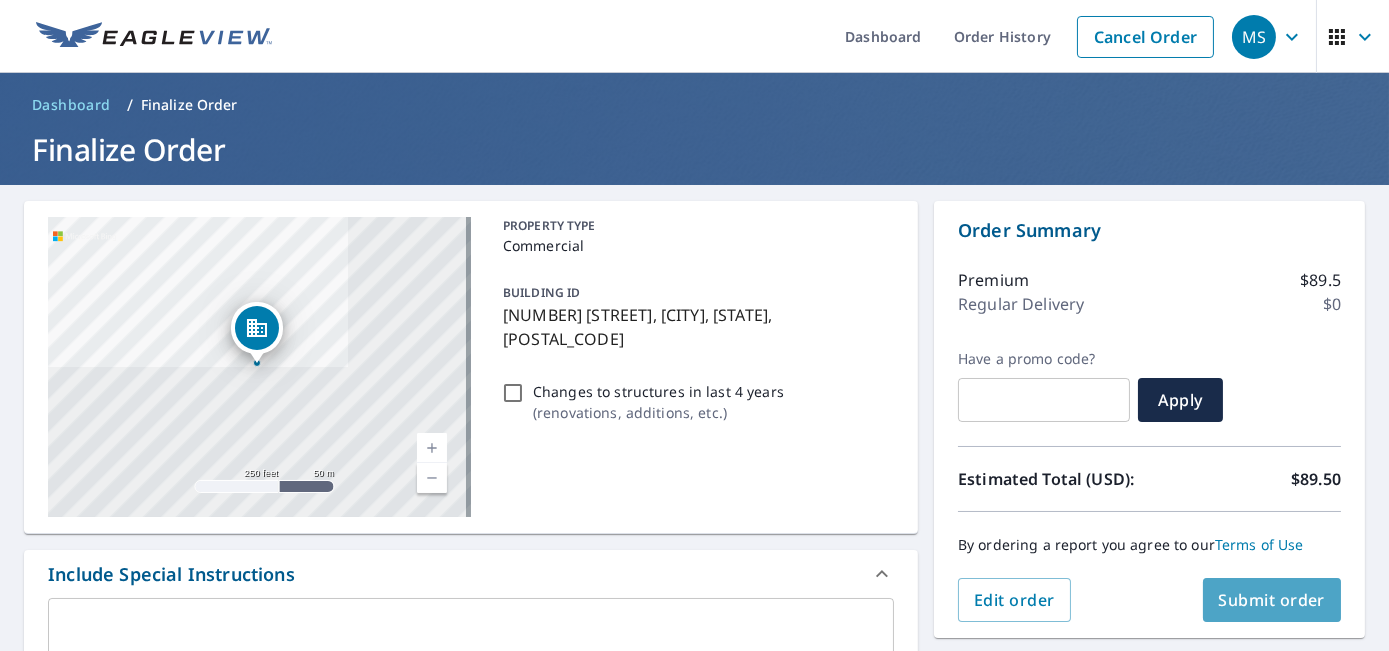 click on "Submit order" at bounding box center (1272, 600) 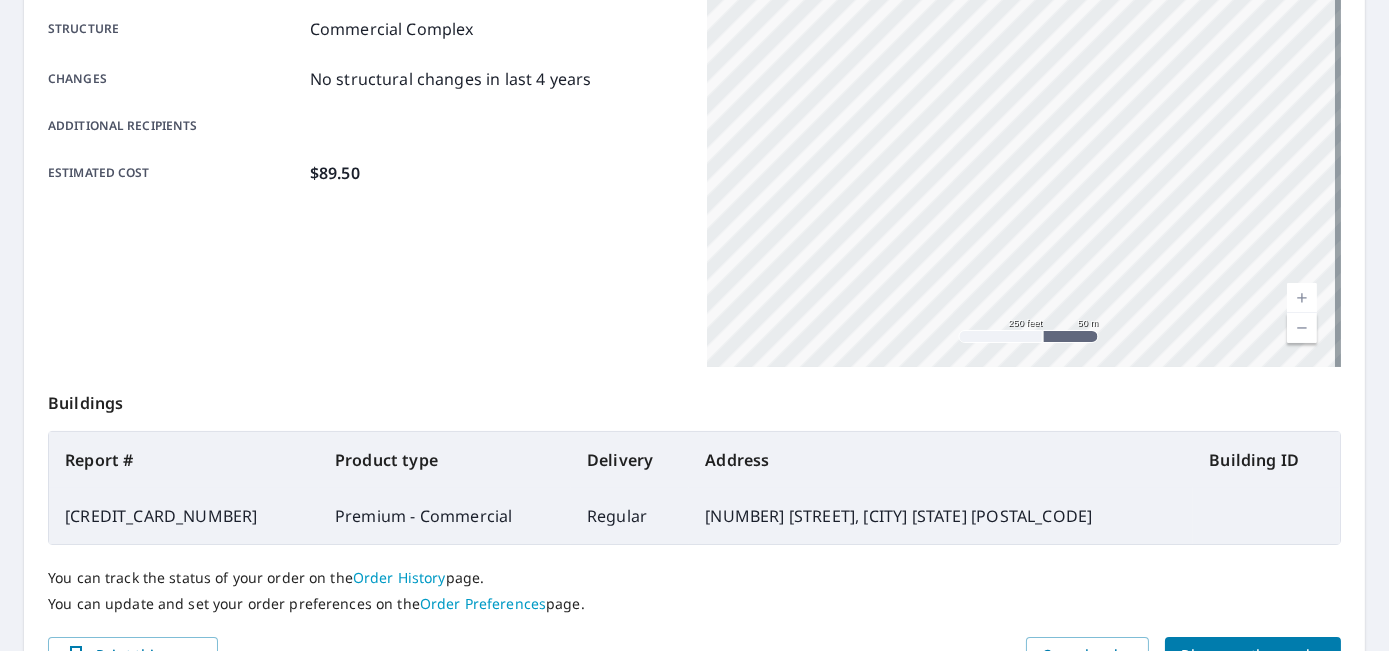 scroll, scrollTop: 525, scrollLeft: 0, axis: vertical 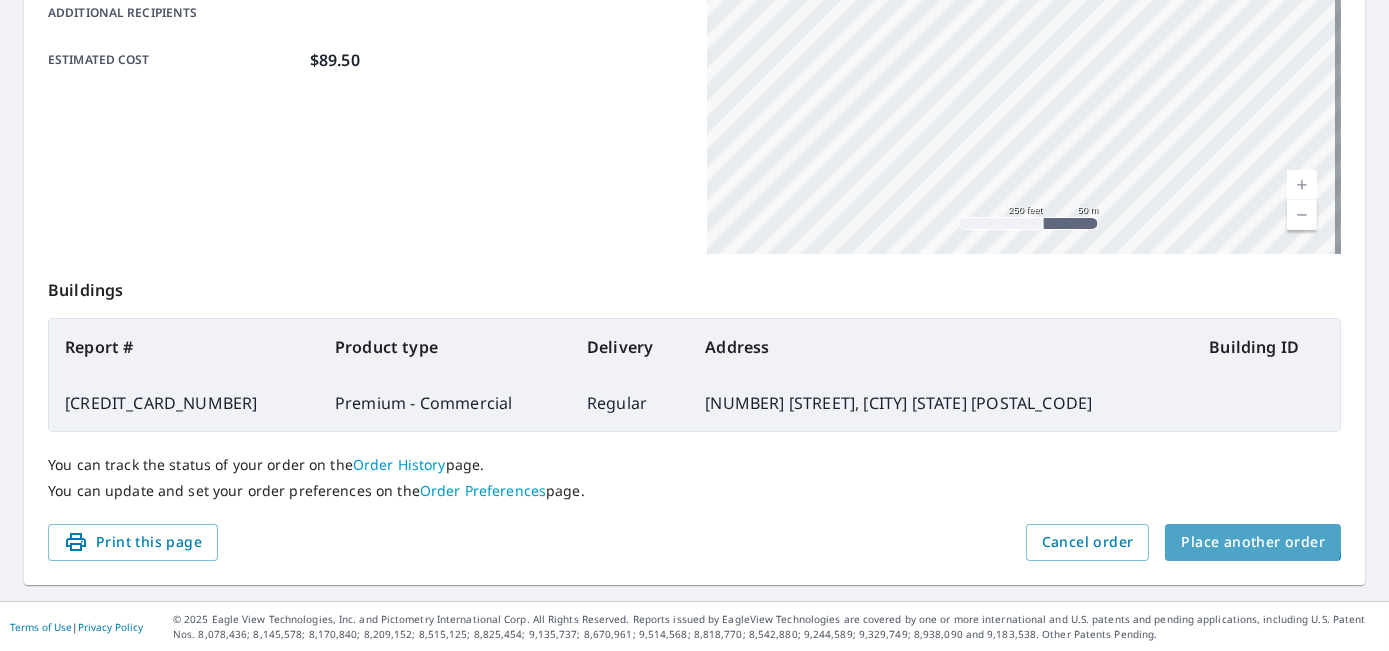 click on "Place another order" at bounding box center (1253, 542) 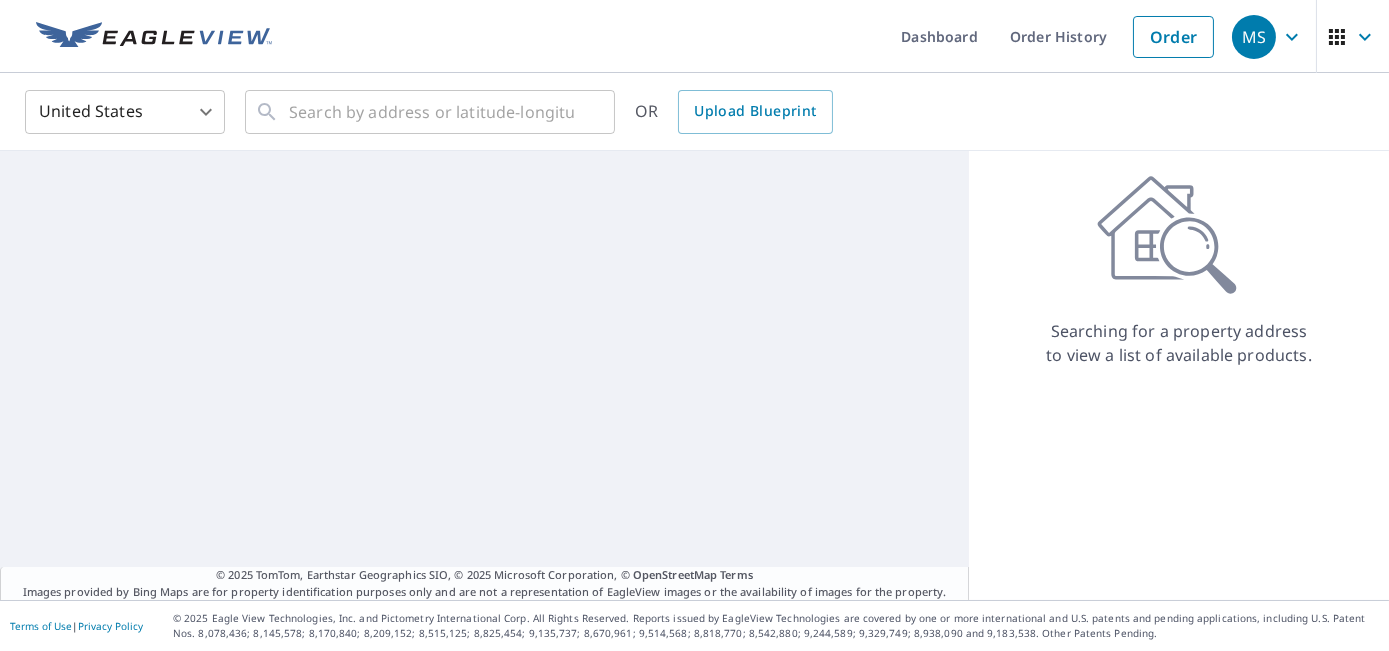 scroll, scrollTop: 0, scrollLeft: 0, axis: both 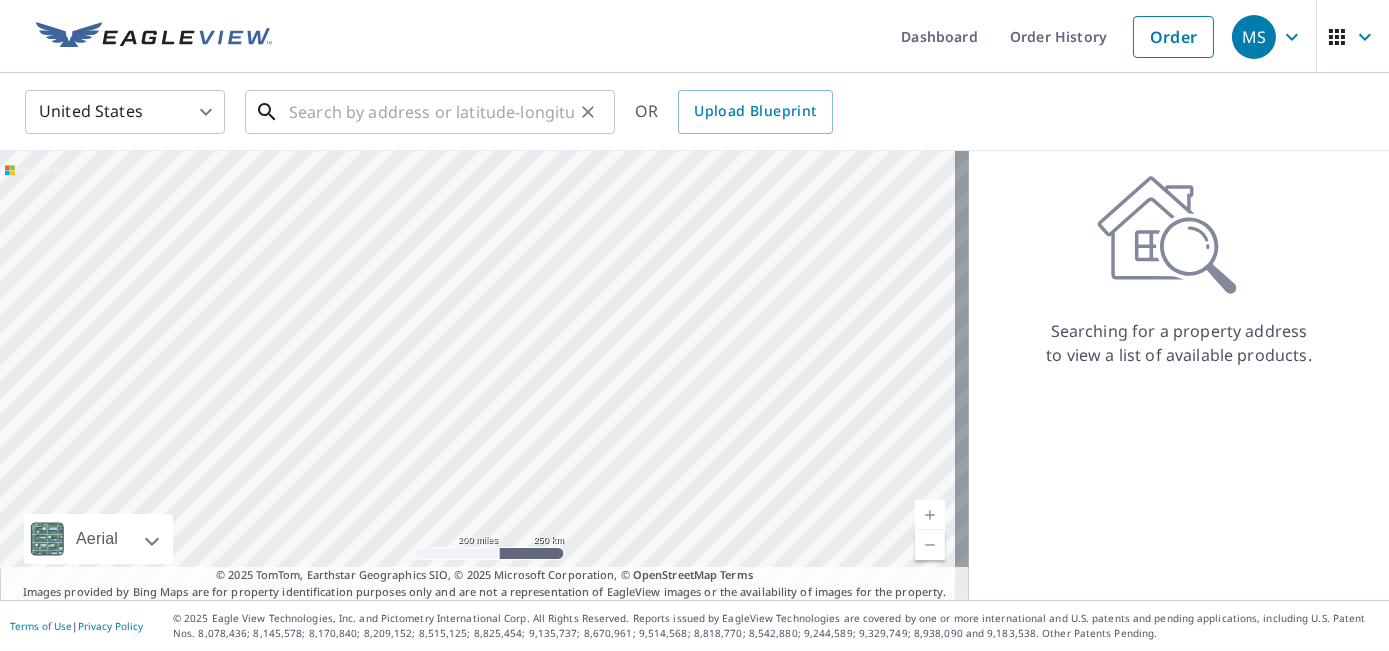 click at bounding box center [431, 112] 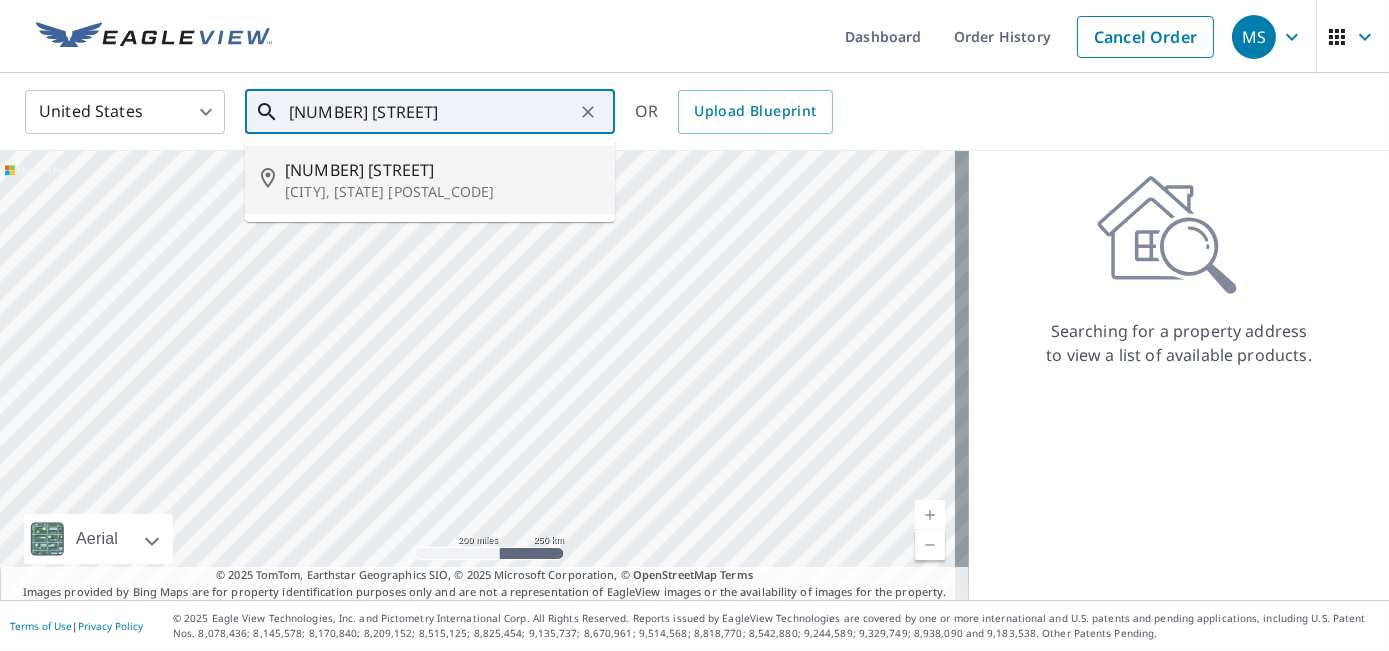 click on "[NUMBER] [STREET]" at bounding box center [442, 170] 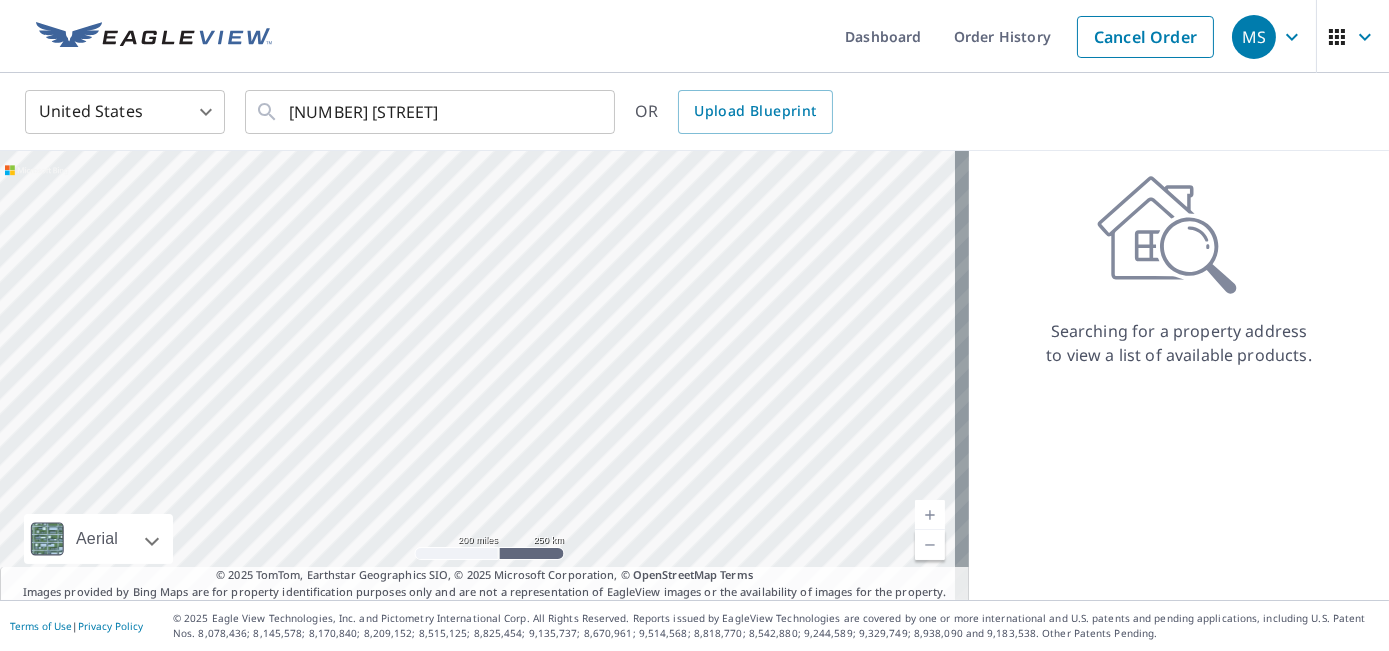 type on "[NUMBER] [STREET] [CITY], [STATE], [POSTAL_CODE]" 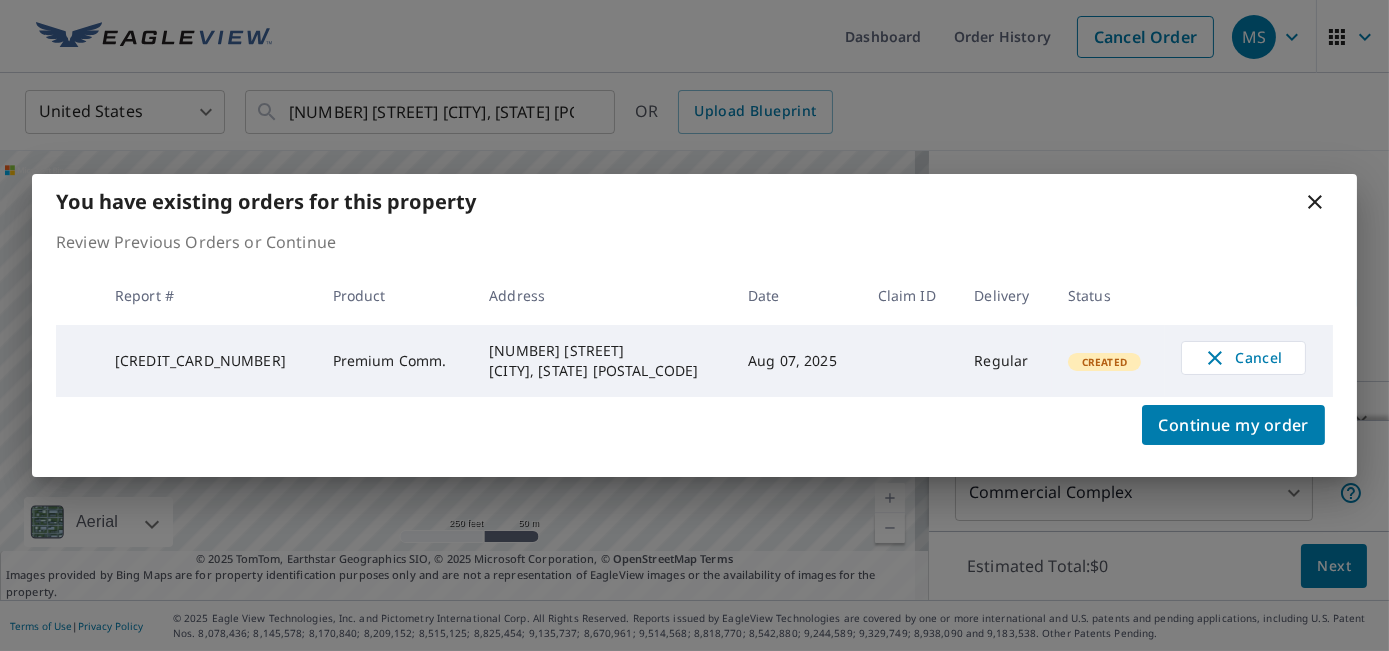 click 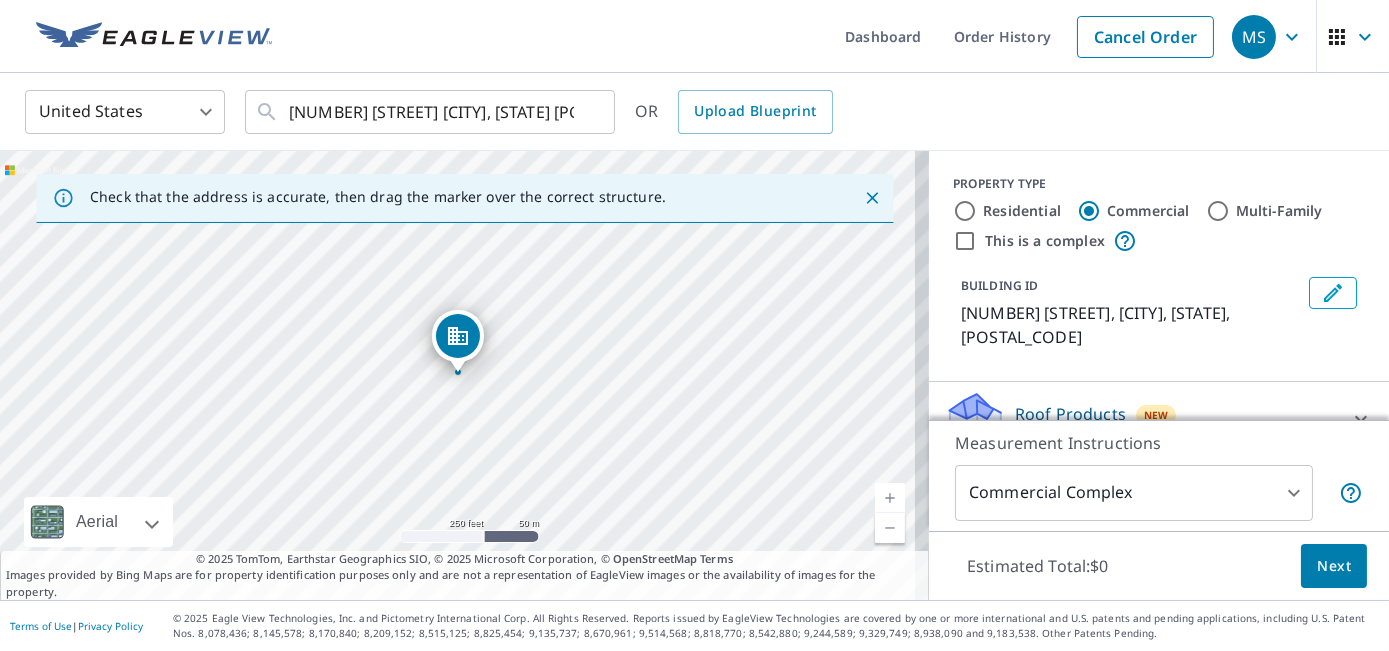 click at bounding box center (890, 498) 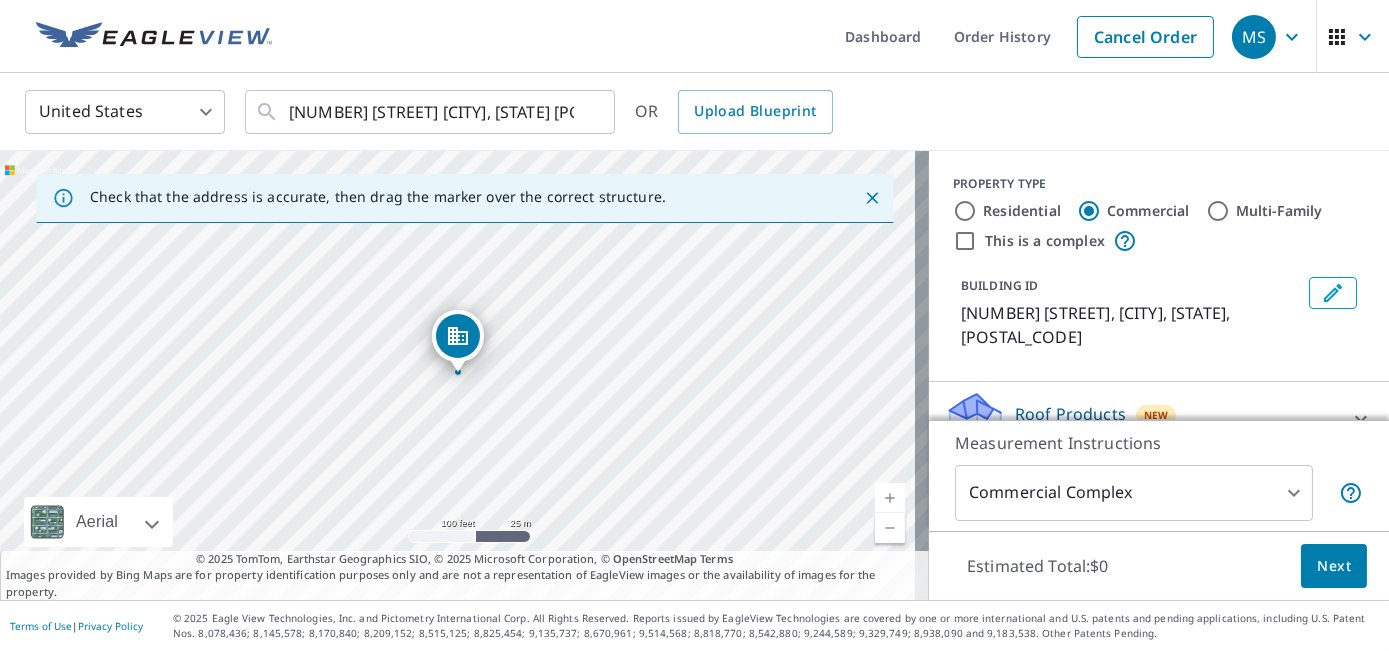 click at bounding box center [890, 498] 